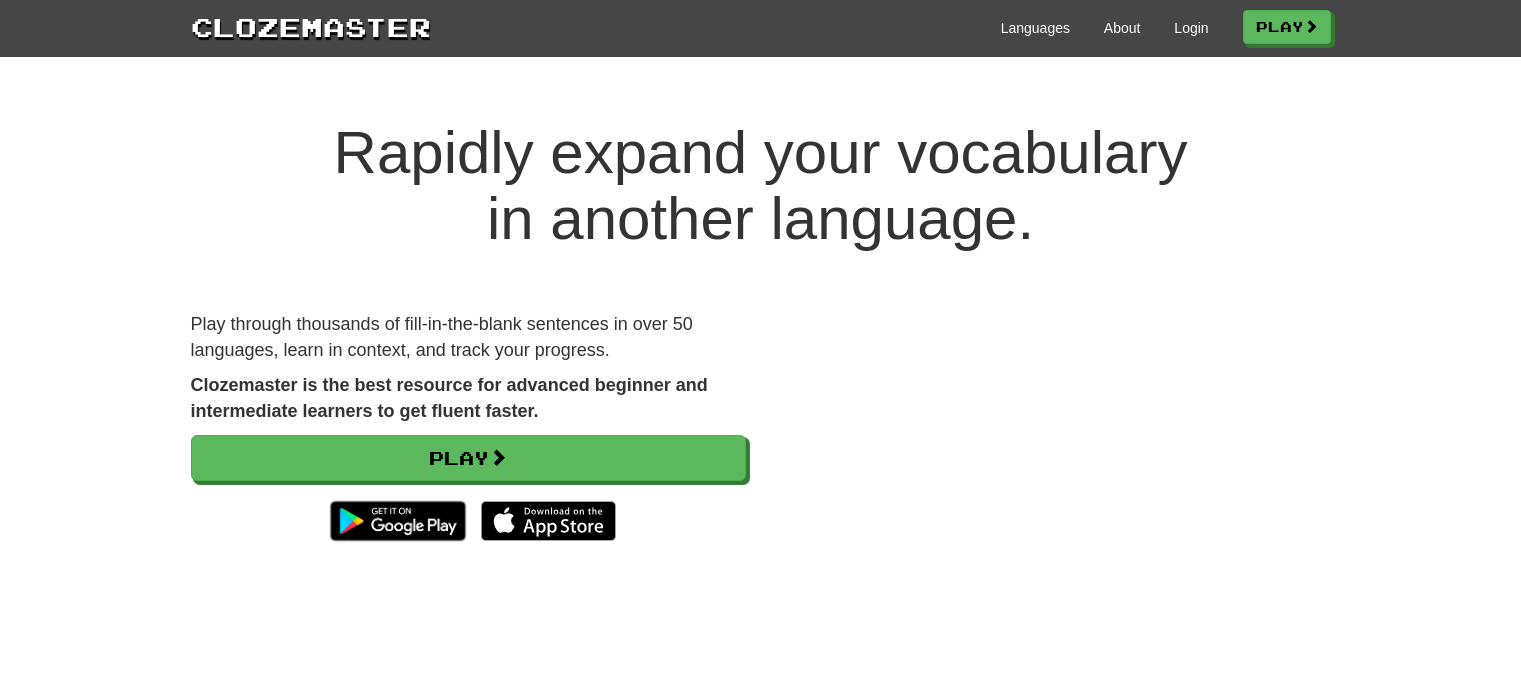 scroll, scrollTop: 0, scrollLeft: 0, axis: both 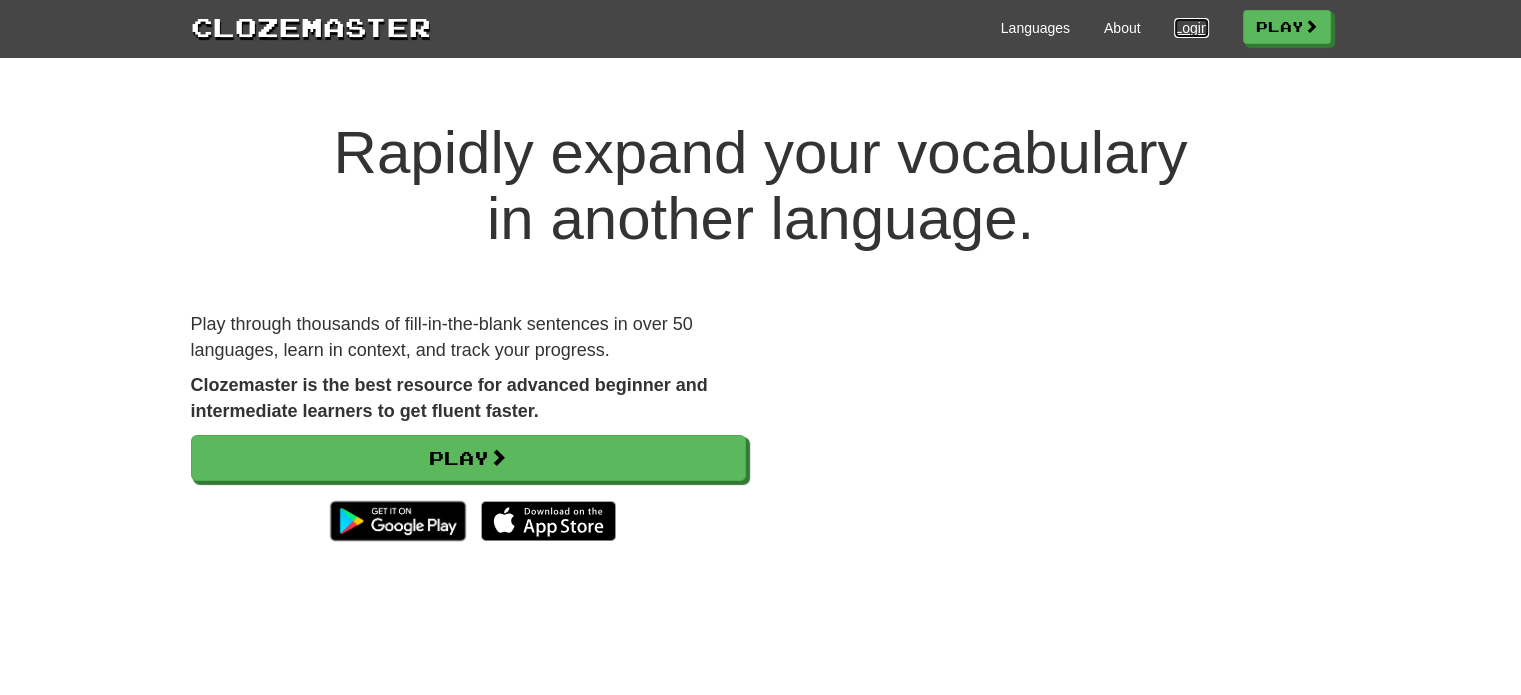 click on "Login" at bounding box center [1191, 28] 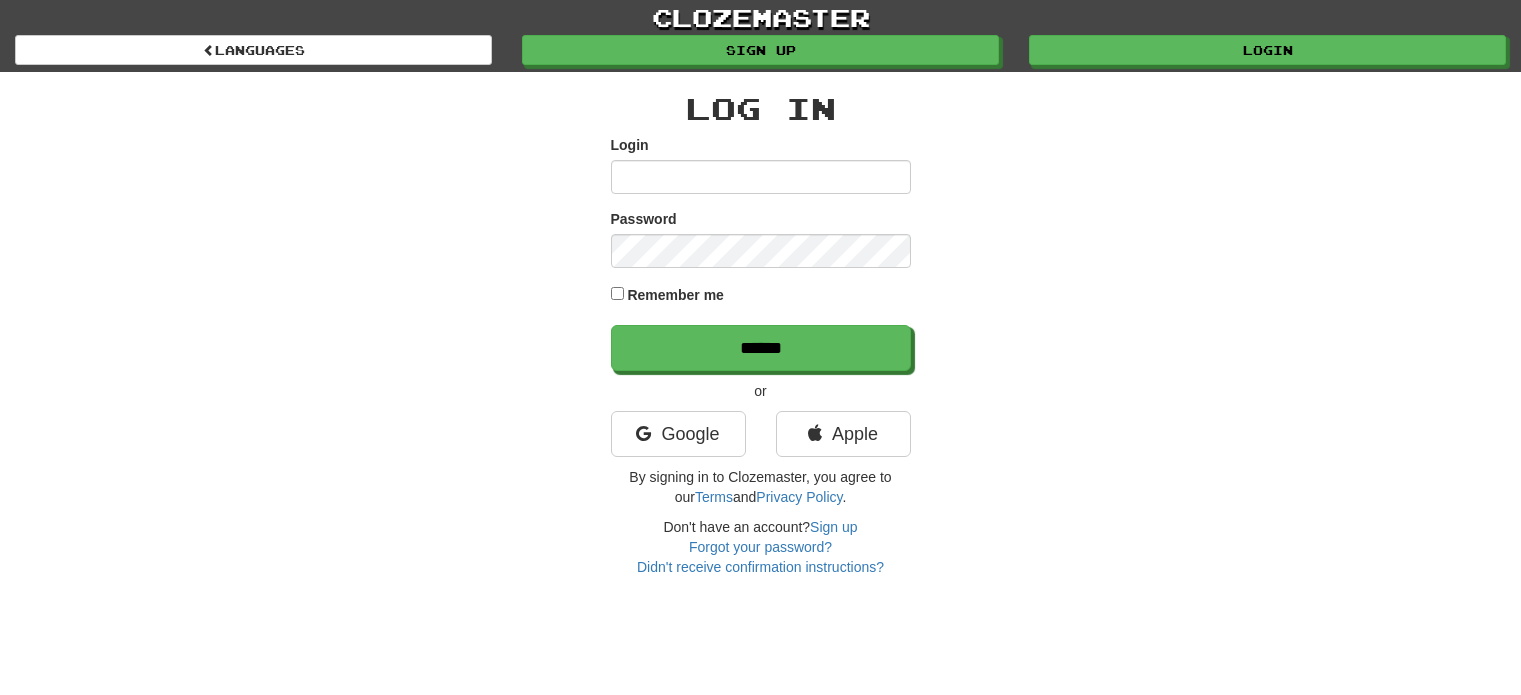 scroll, scrollTop: 0, scrollLeft: 0, axis: both 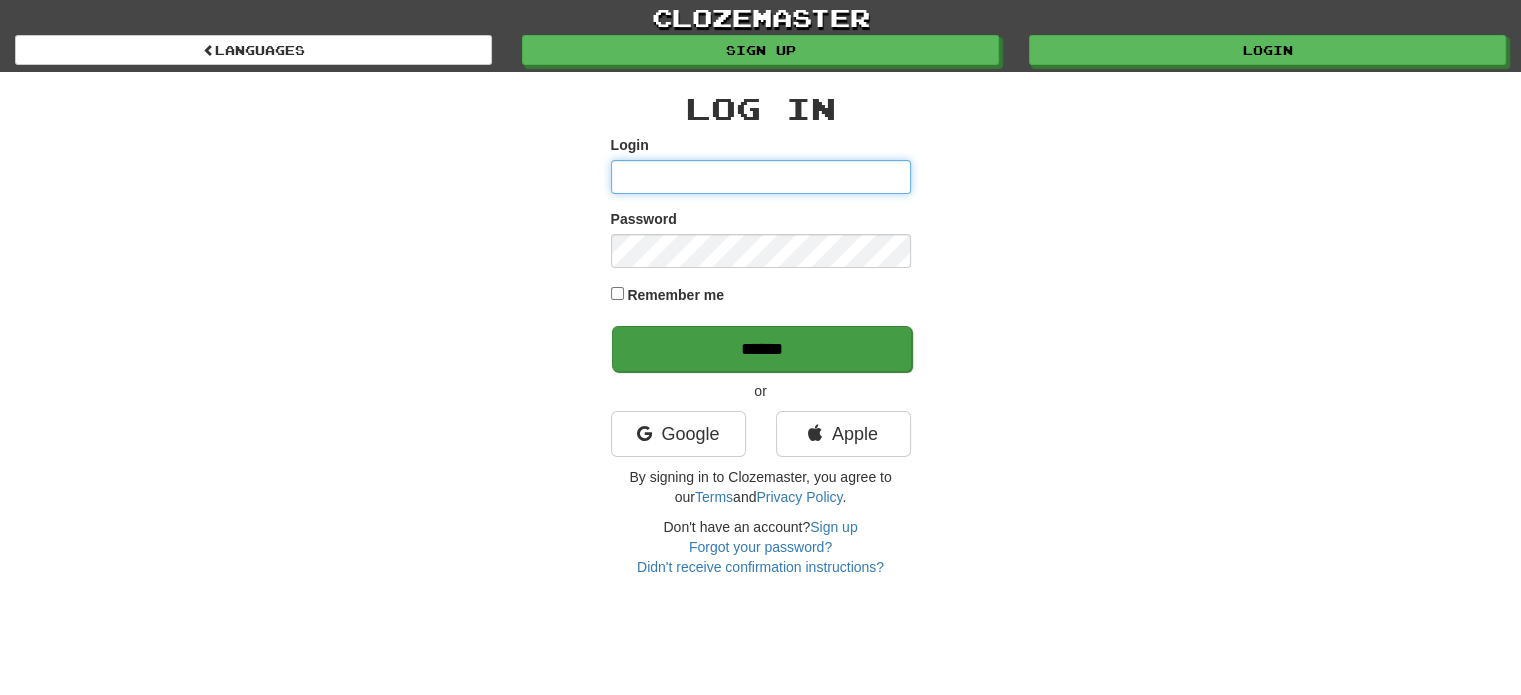 type on "**********" 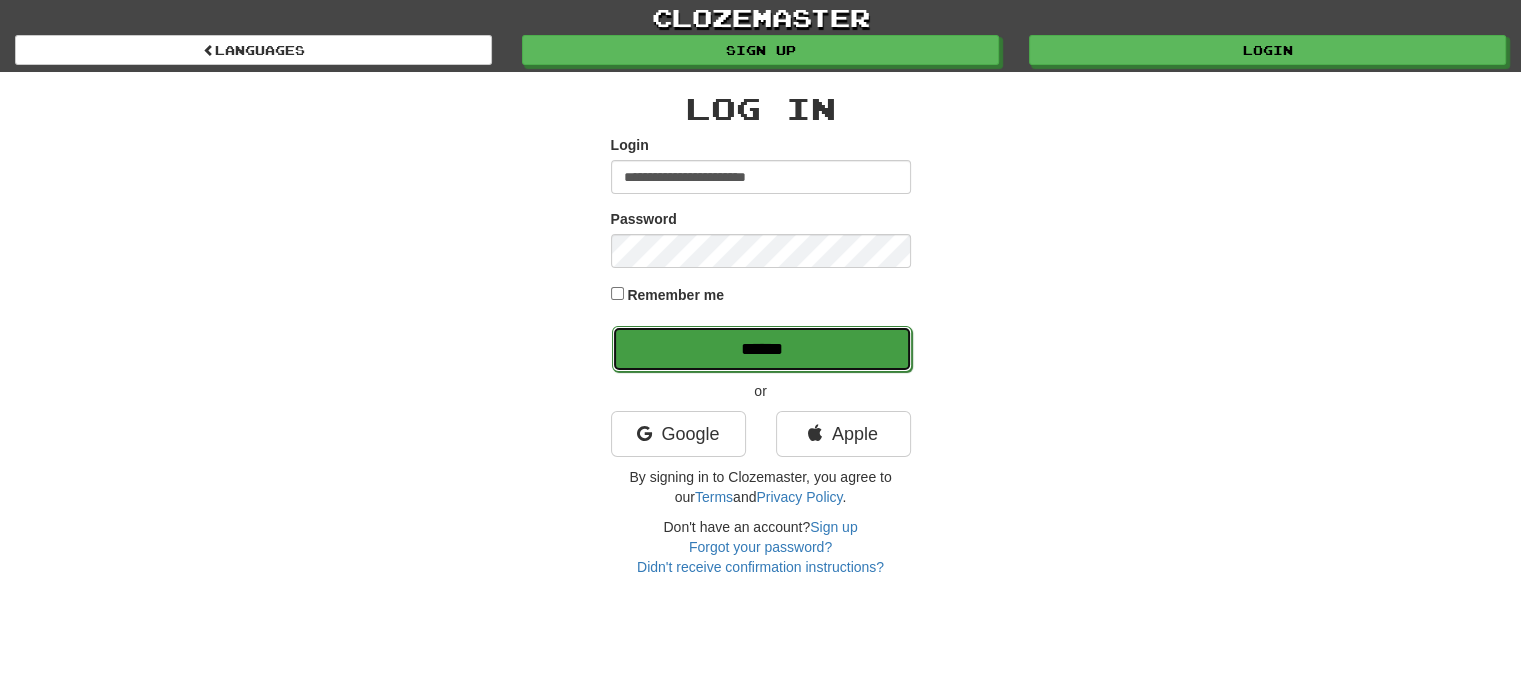 click on "******" at bounding box center [762, 349] 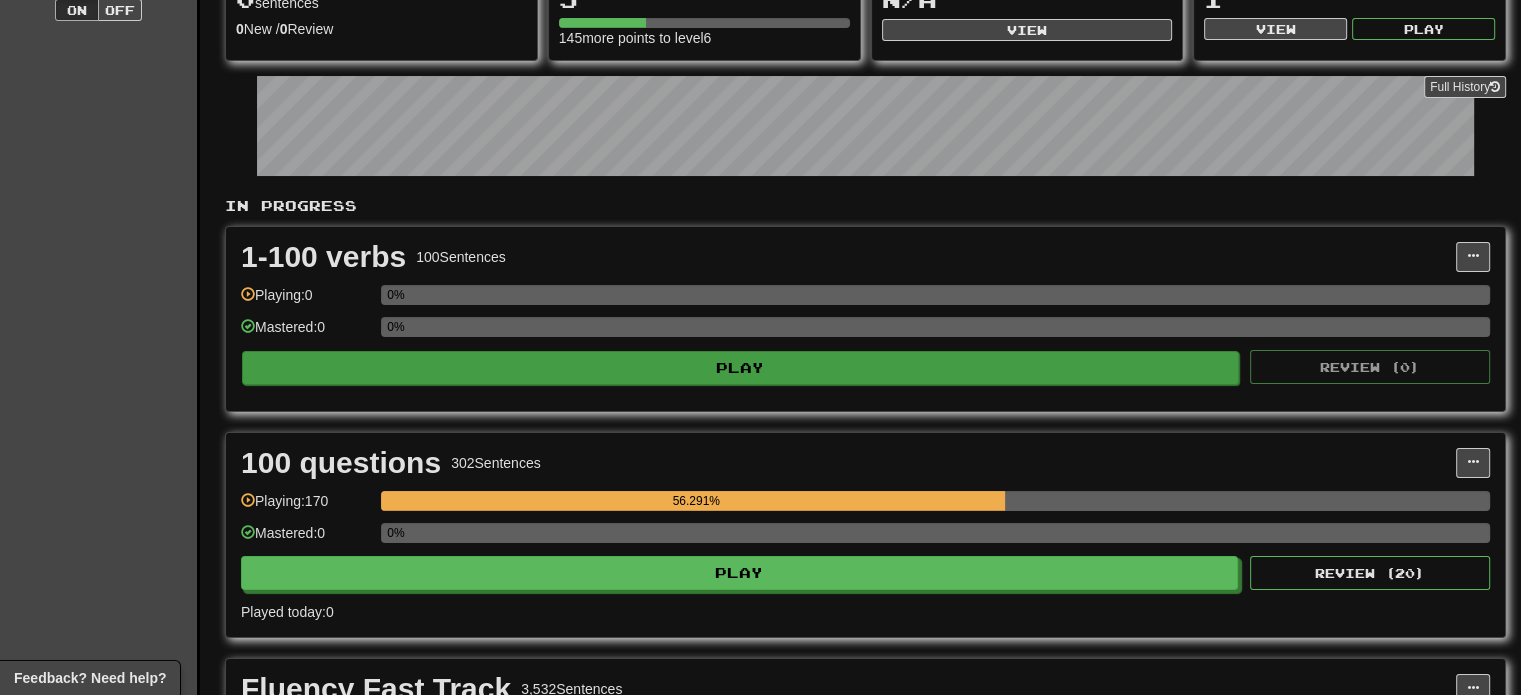scroll, scrollTop: 300, scrollLeft: 0, axis: vertical 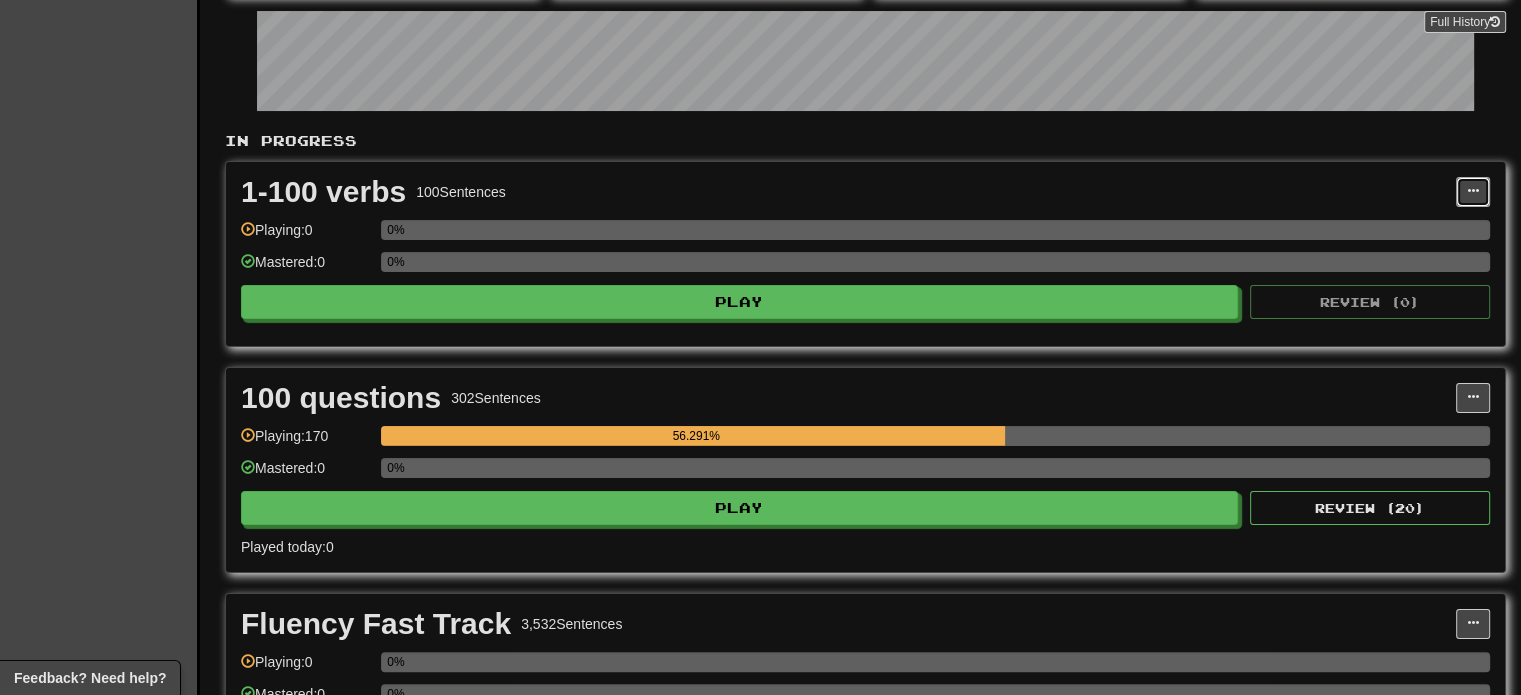 click at bounding box center [1473, 191] 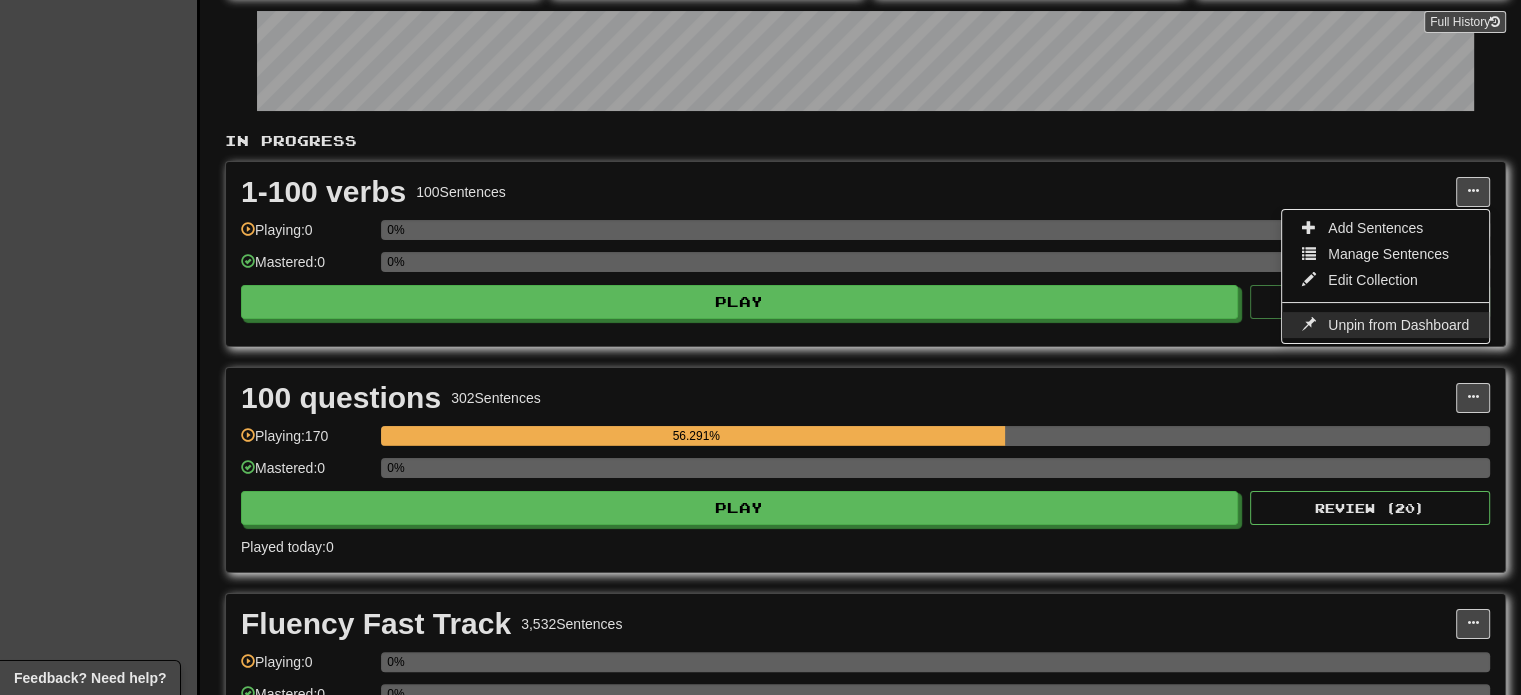 click on "Unpin from Dashboard" at bounding box center (1398, 325) 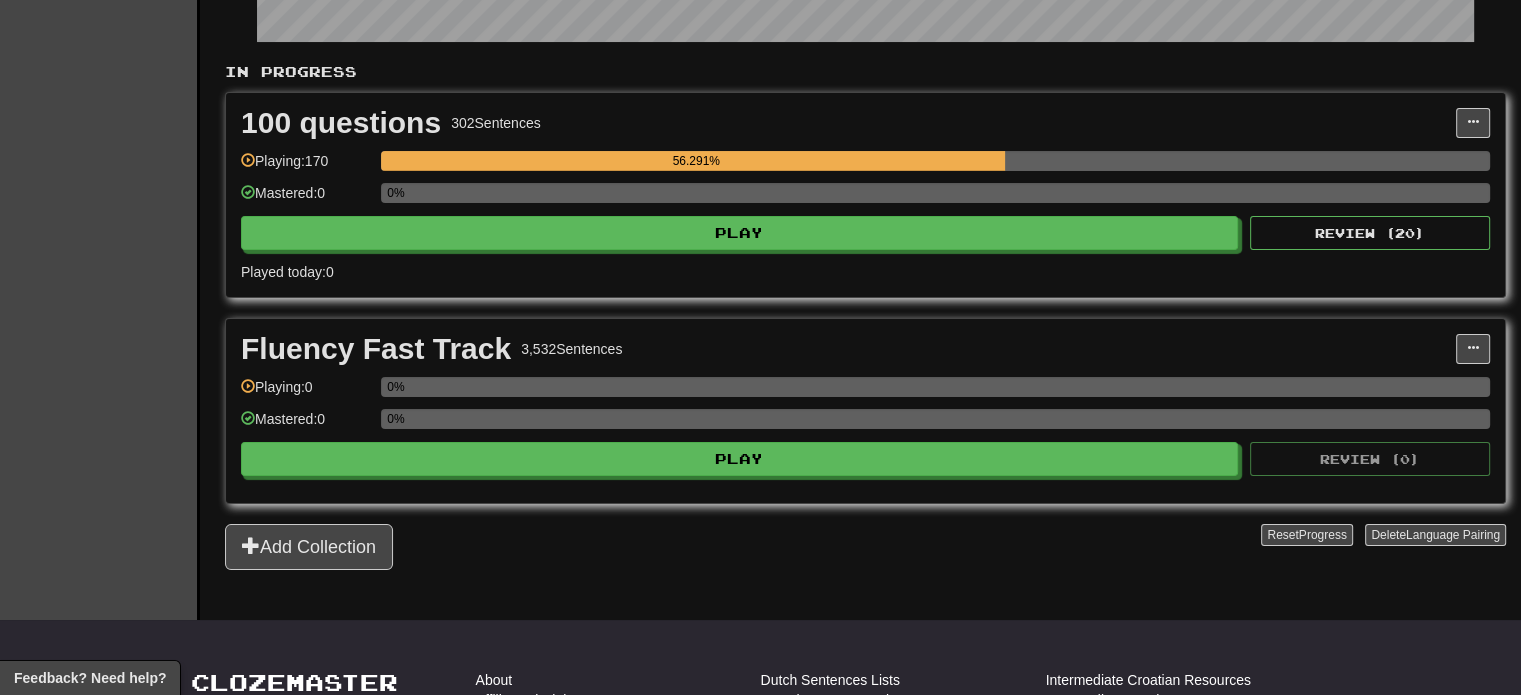 scroll, scrollTop: 400, scrollLeft: 0, axis: vertical 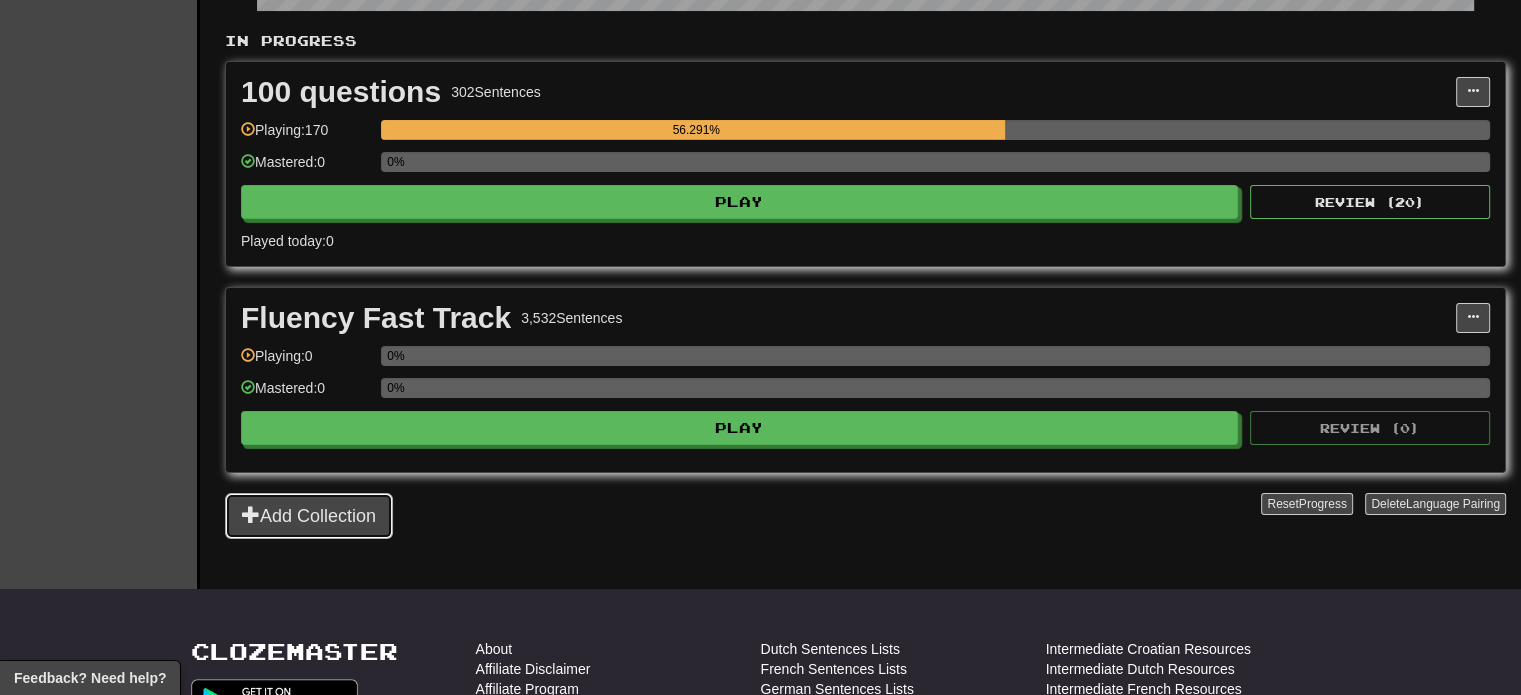 click on "Add Collection" at bounding box center (309, 516) 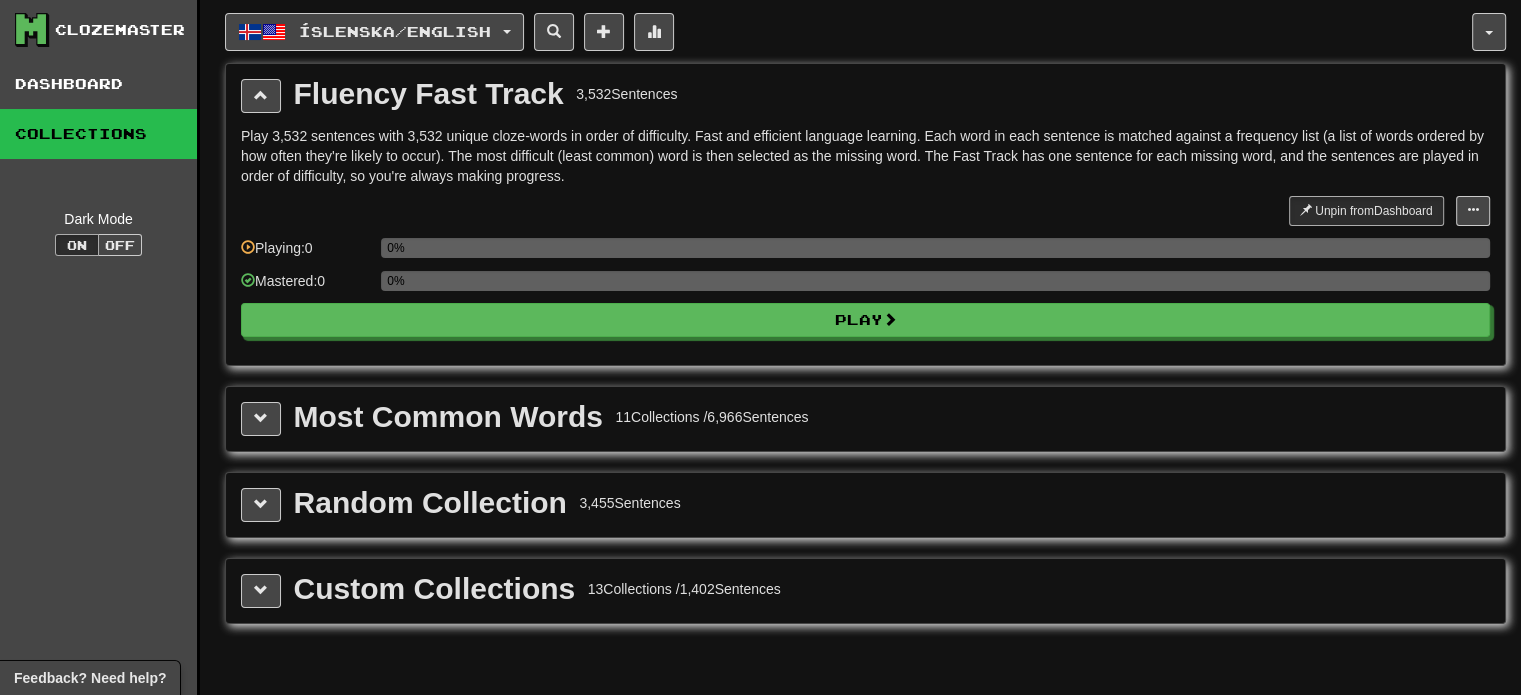 scroll, scrollTop: 100, scrollLeft: 0, axis: vertical 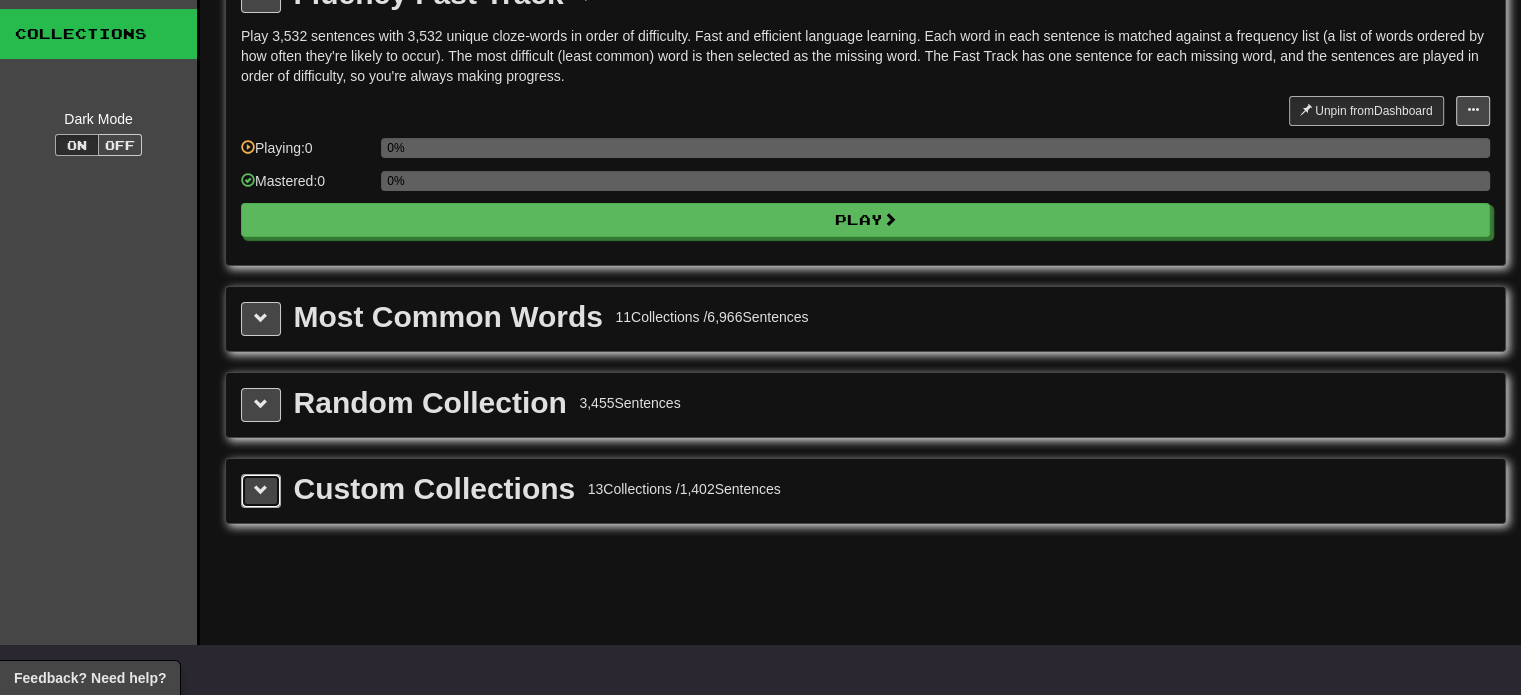click at bounding box center [261, 491] 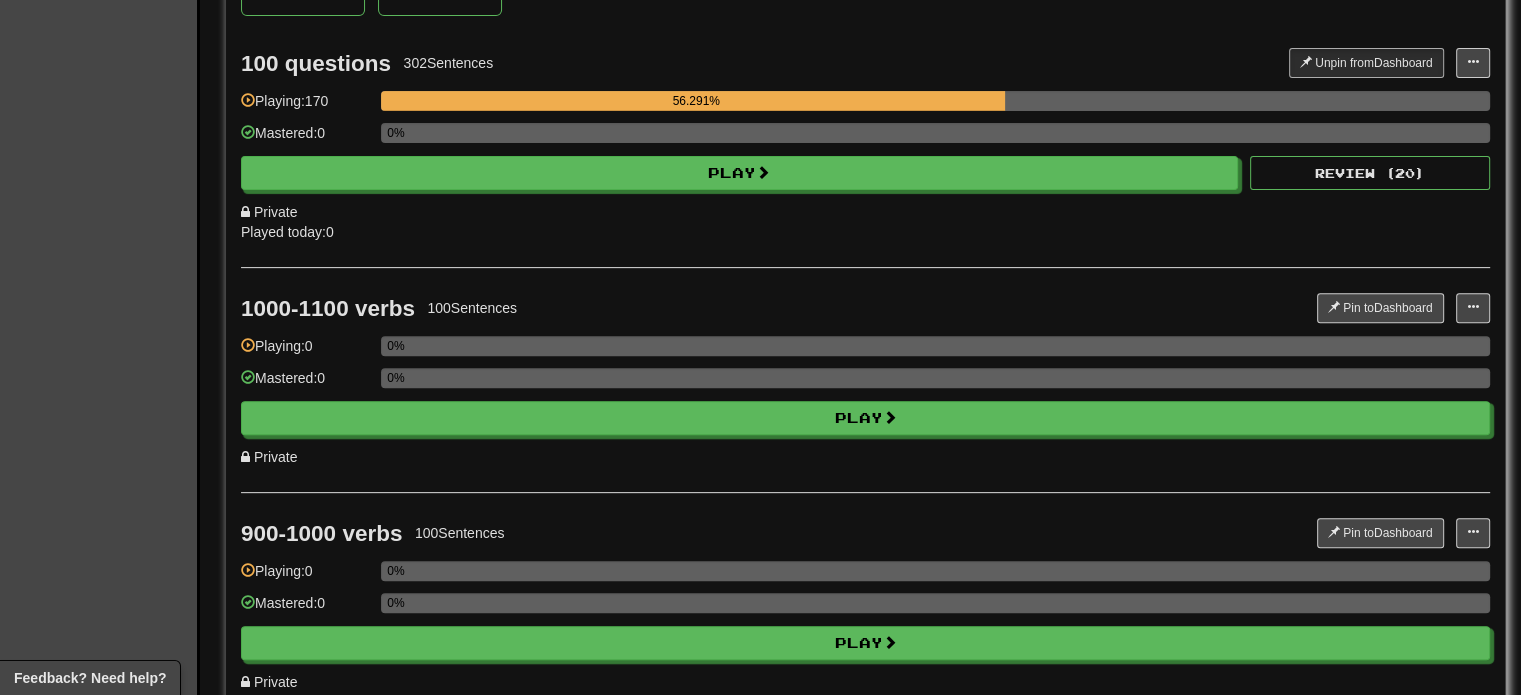 scroll, scrollTop: 700, scrollLeft: 0, axis: vertical 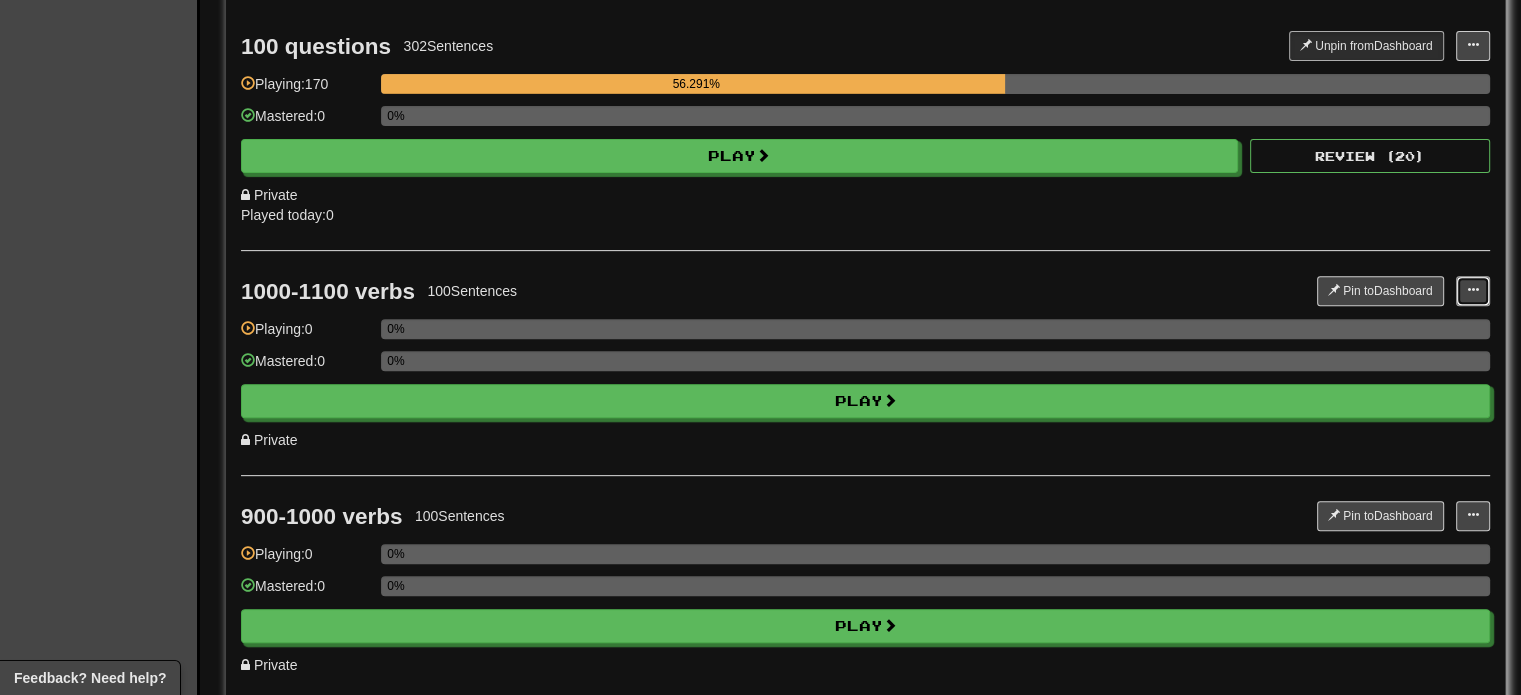 click at bounding box center [1473, 290] 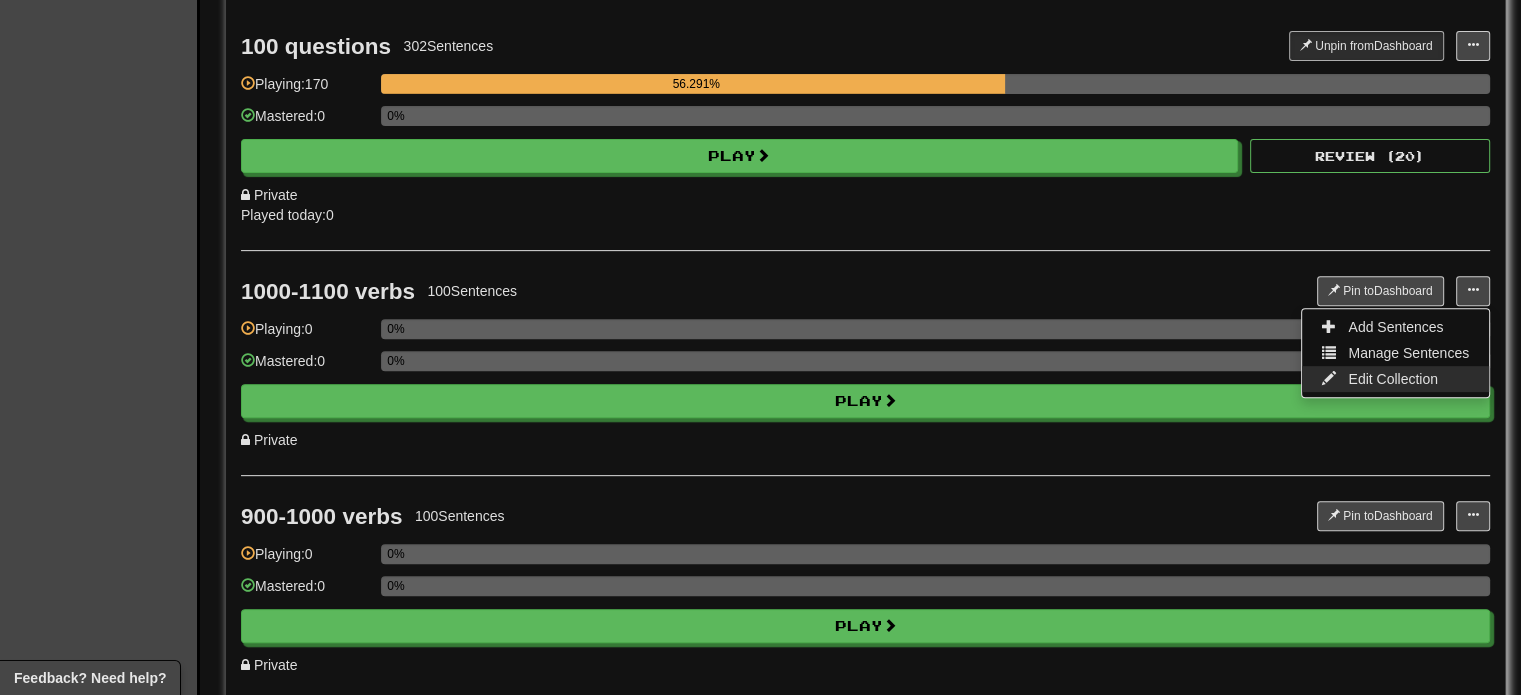 click on "Edit Collection" at bounding box center [1393, 379] 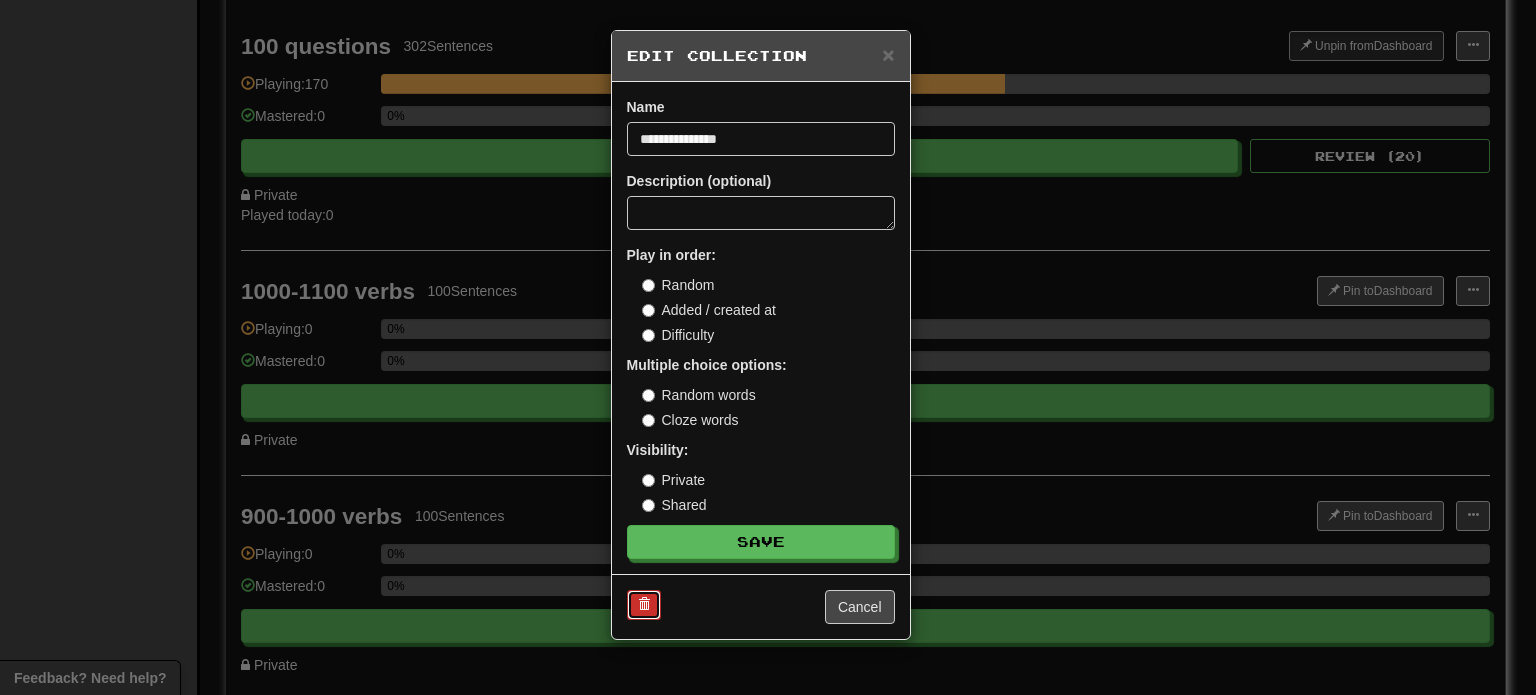 click at bounding box center [644, 604] 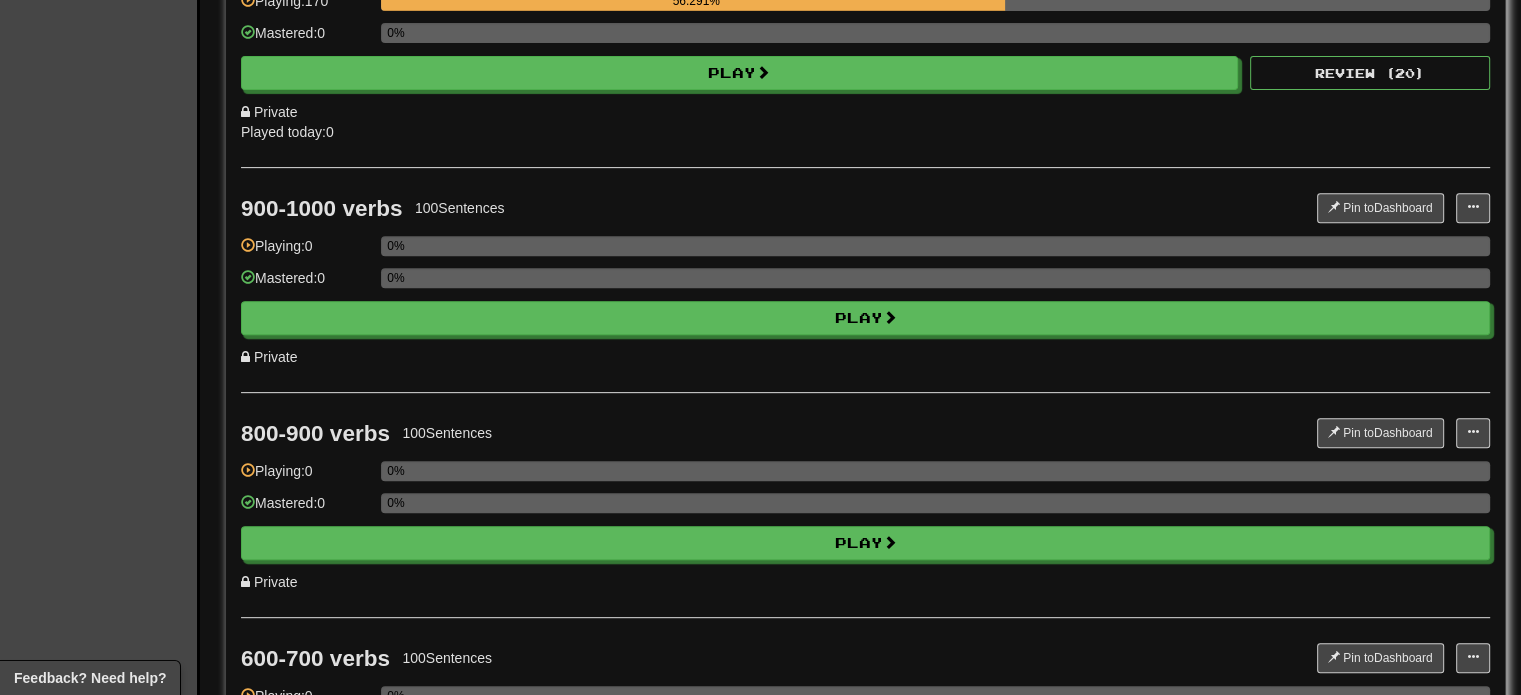 scroll, scrollTop: 800, scrollLeft: 0, axis: vertical 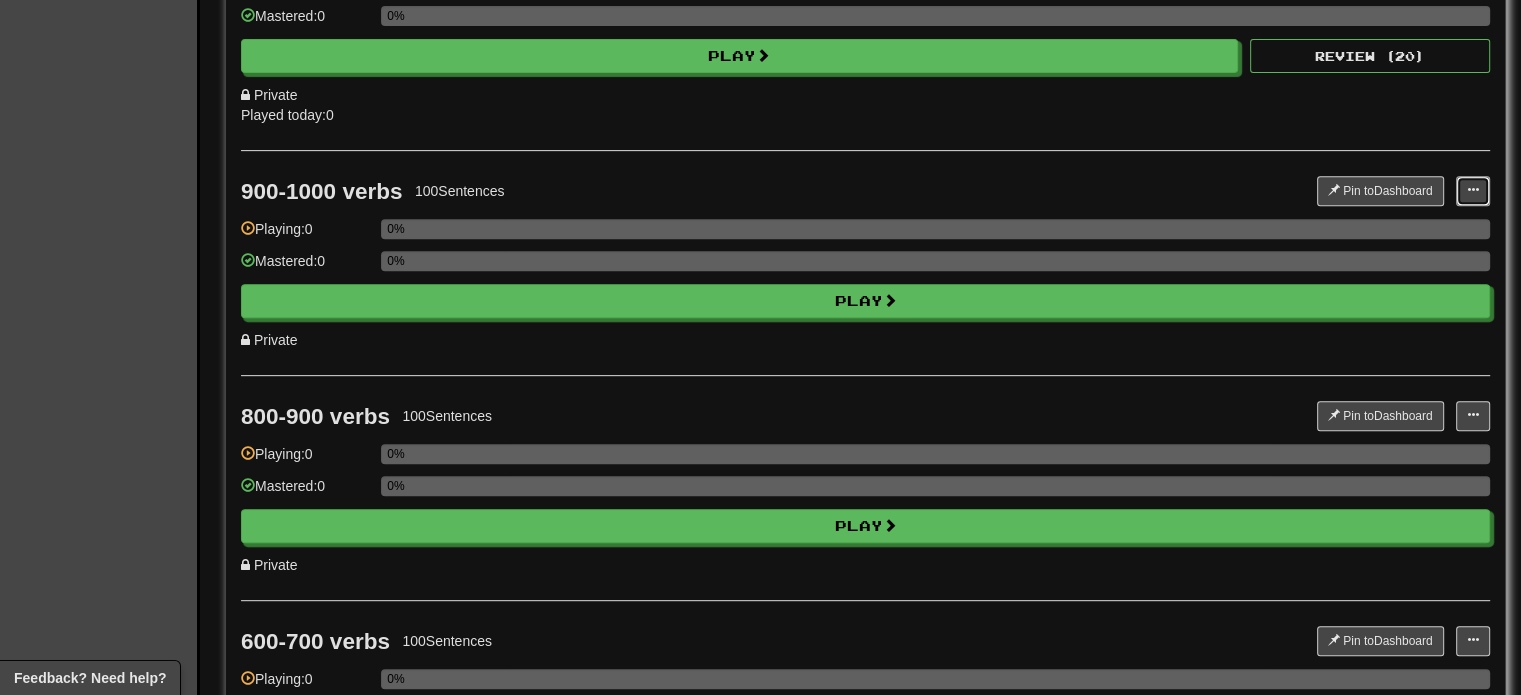 click at bounding box center (1473, 190) 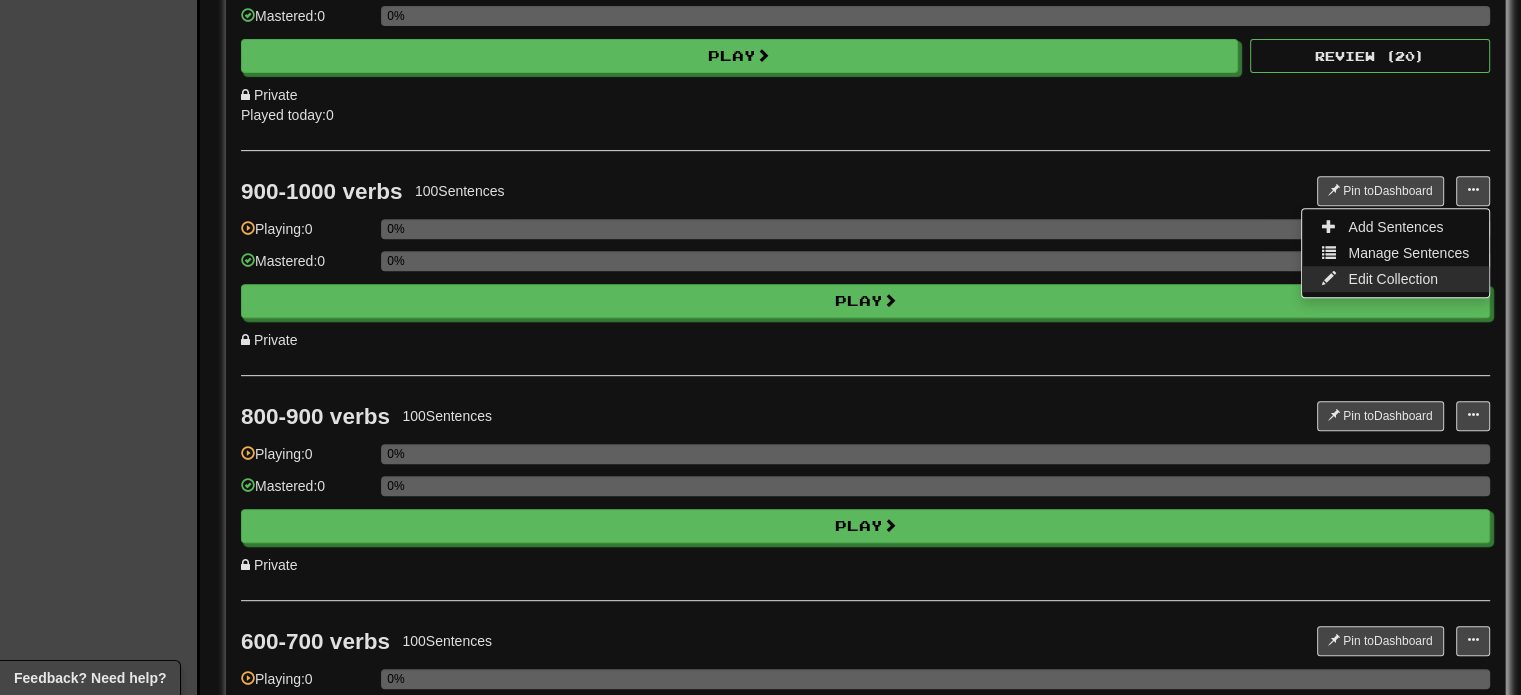 click on "Edit Collection" at bounding box center [1393, 279] 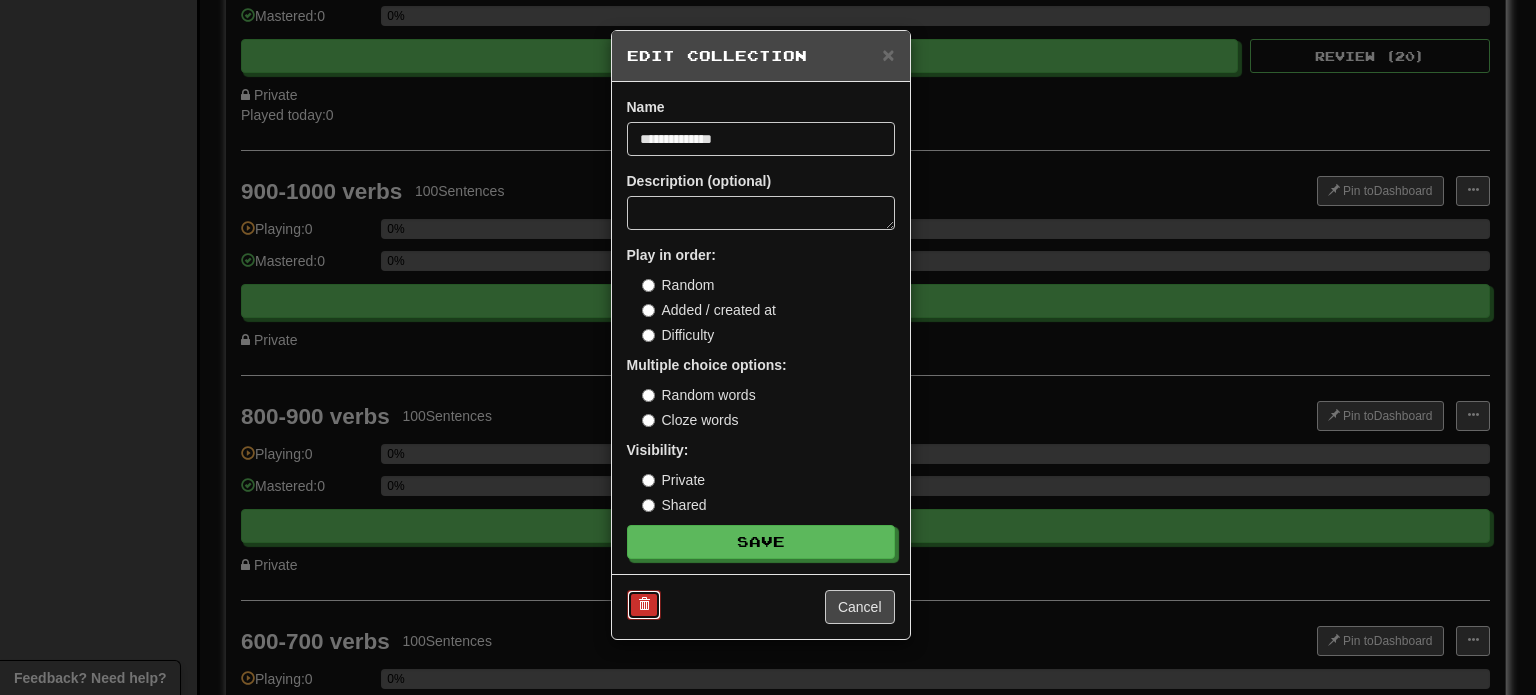 click at bounding box center (644, 604) 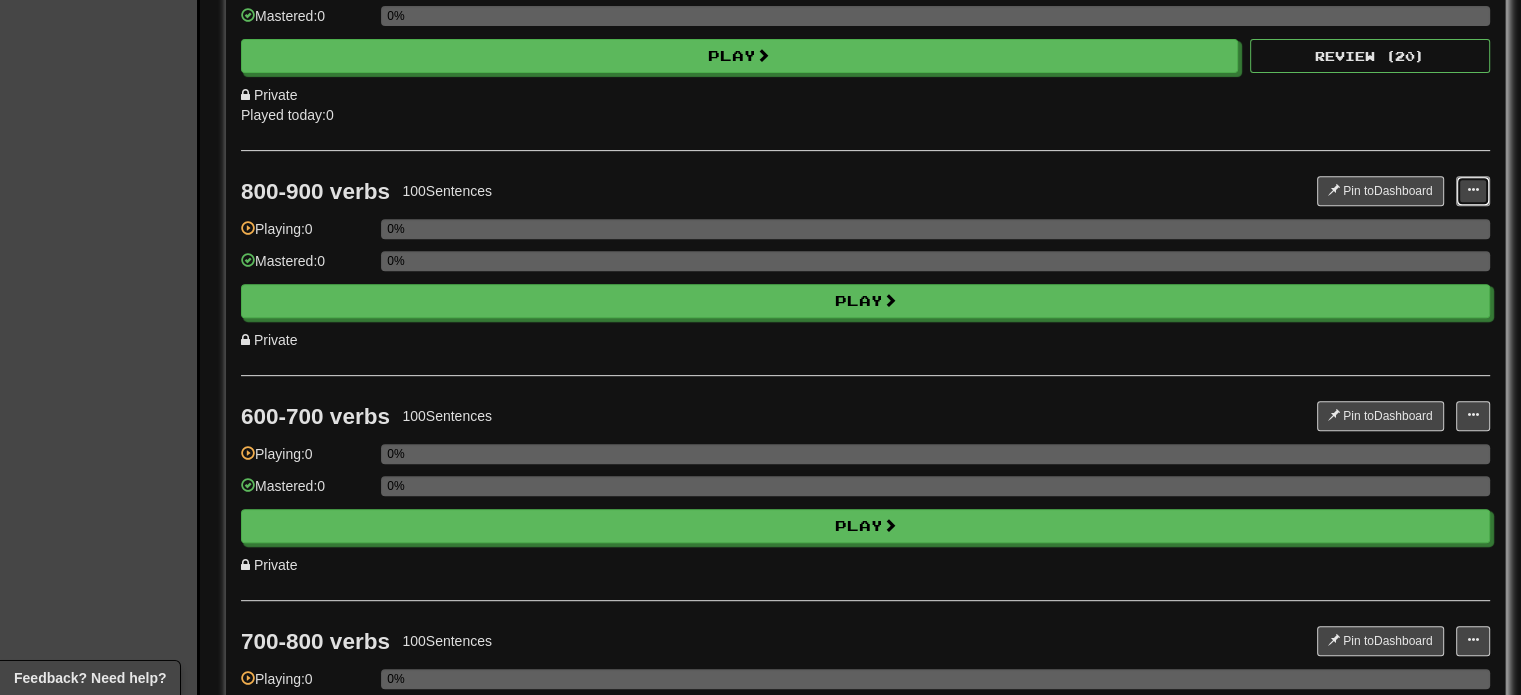 click at bounding box center (1473, 191) 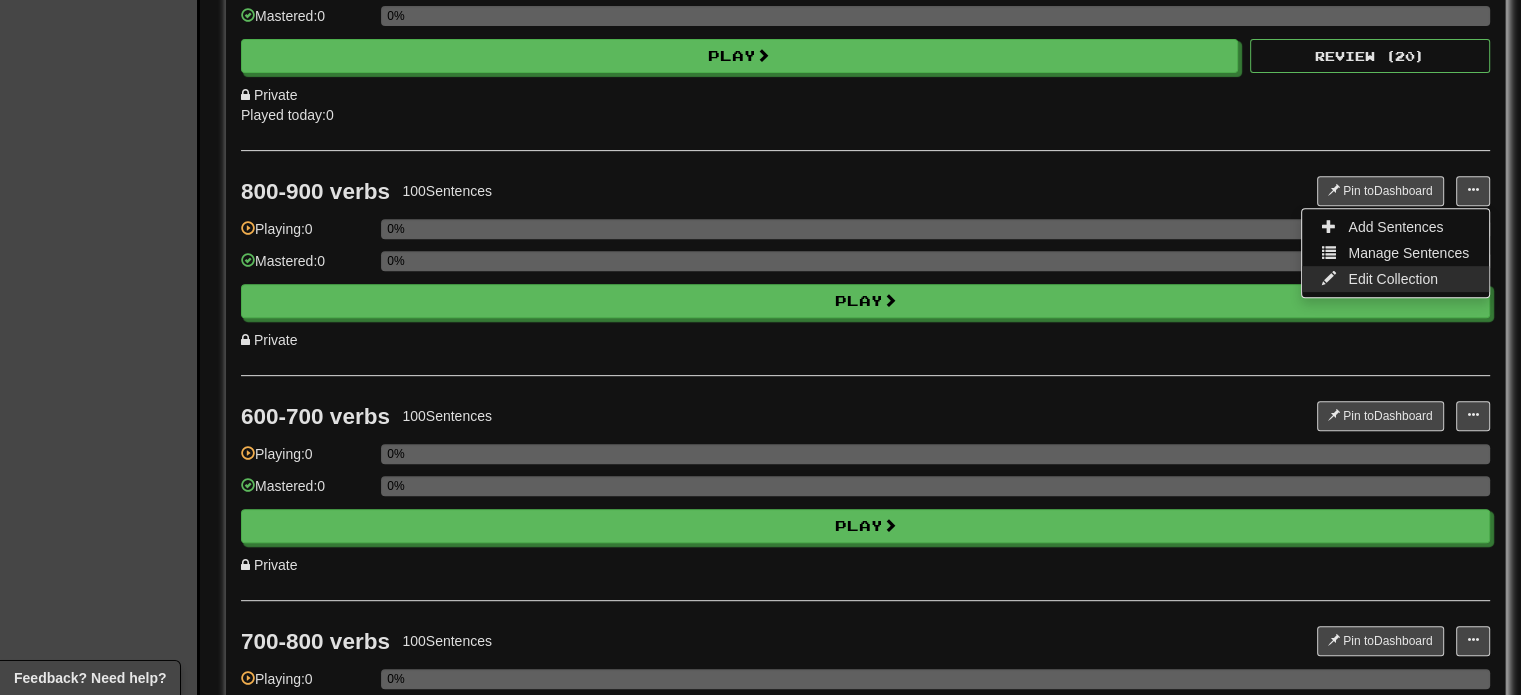 click on "Edit Collection" at bounding box center (1393, 279) 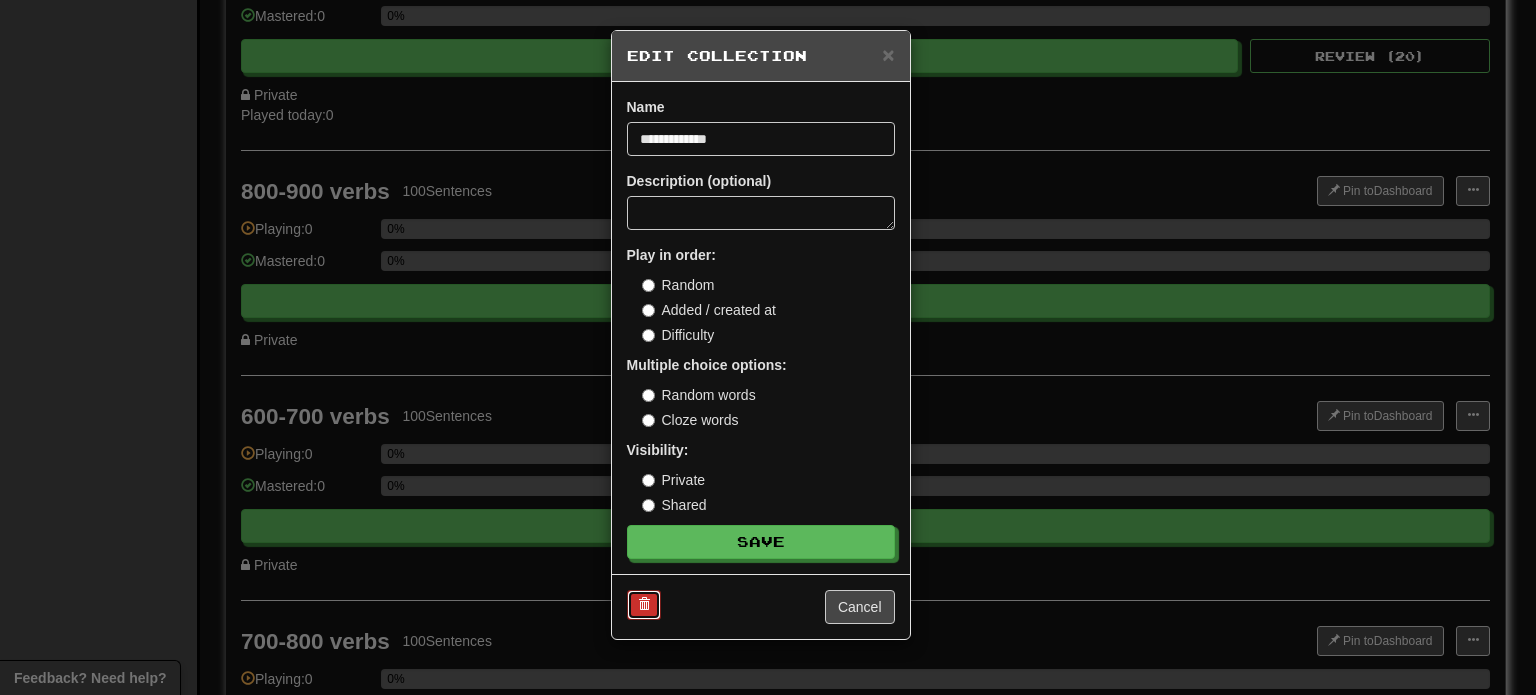 click at bounding box center (644, 604) 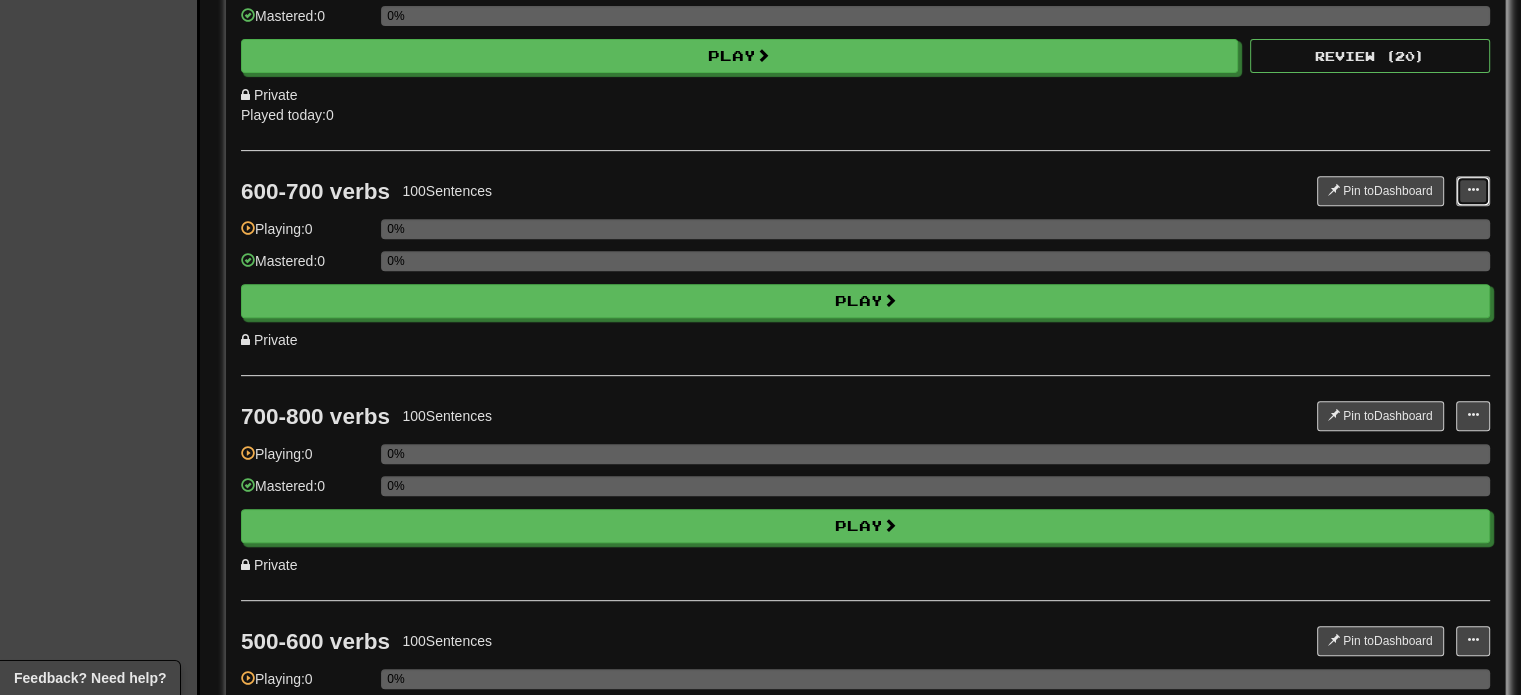 click at bounding box center (1473, 191) 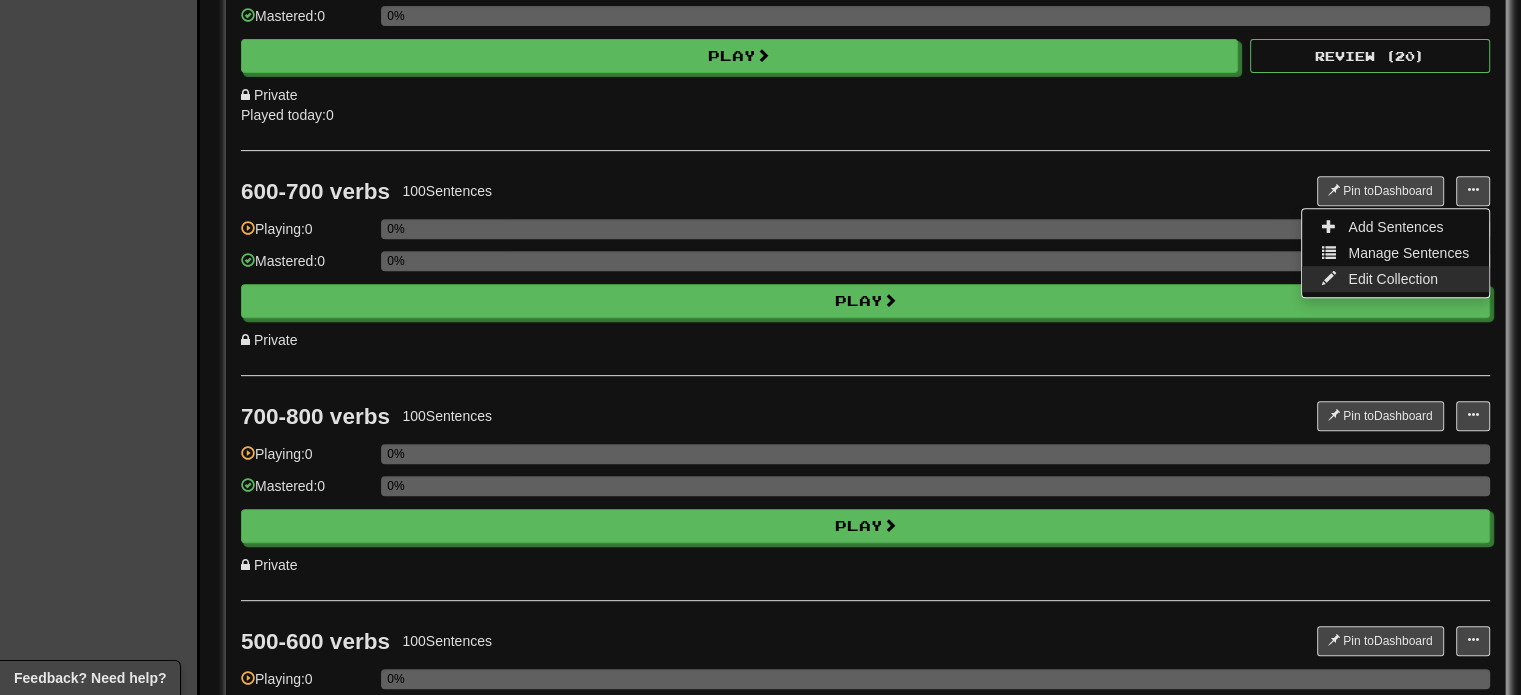 click on "Edit Collection" at bounding box center [1393, 279] 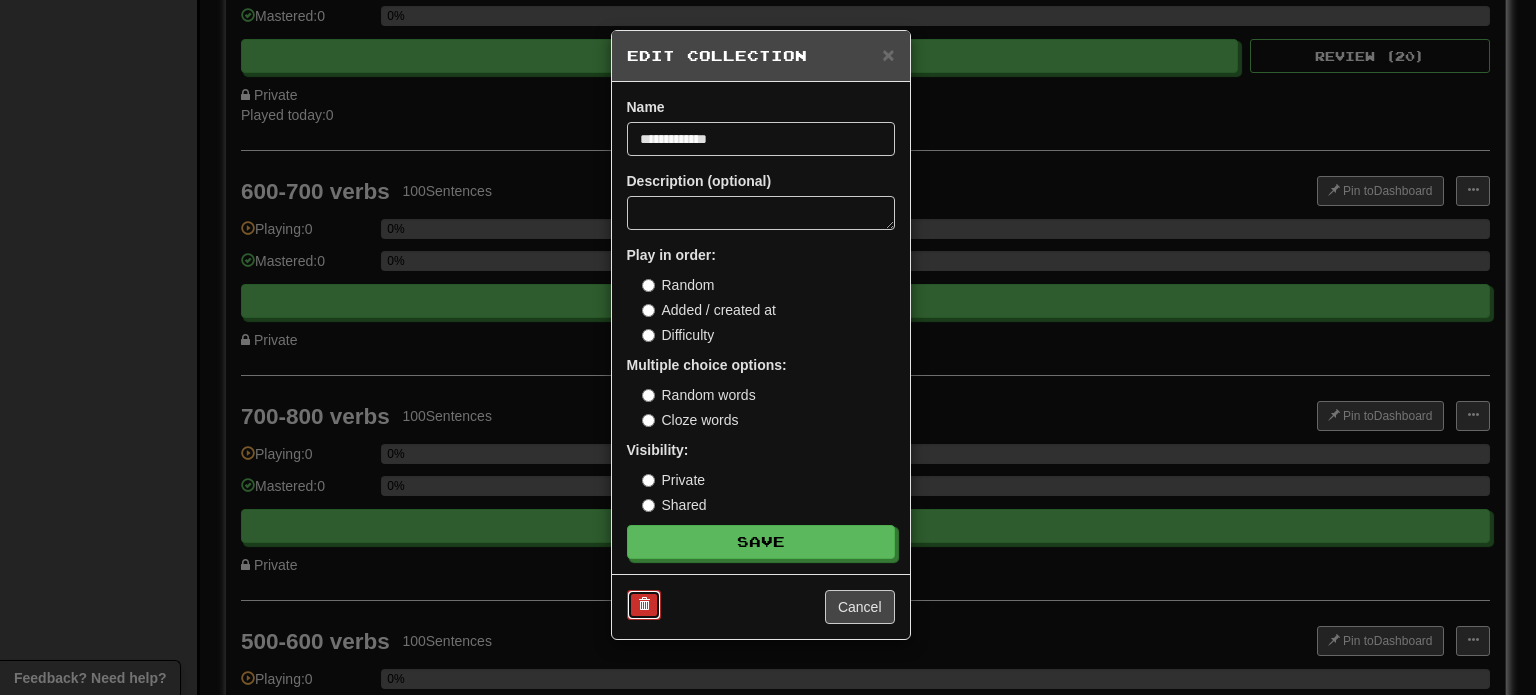 click at bounding box center (644, 605) 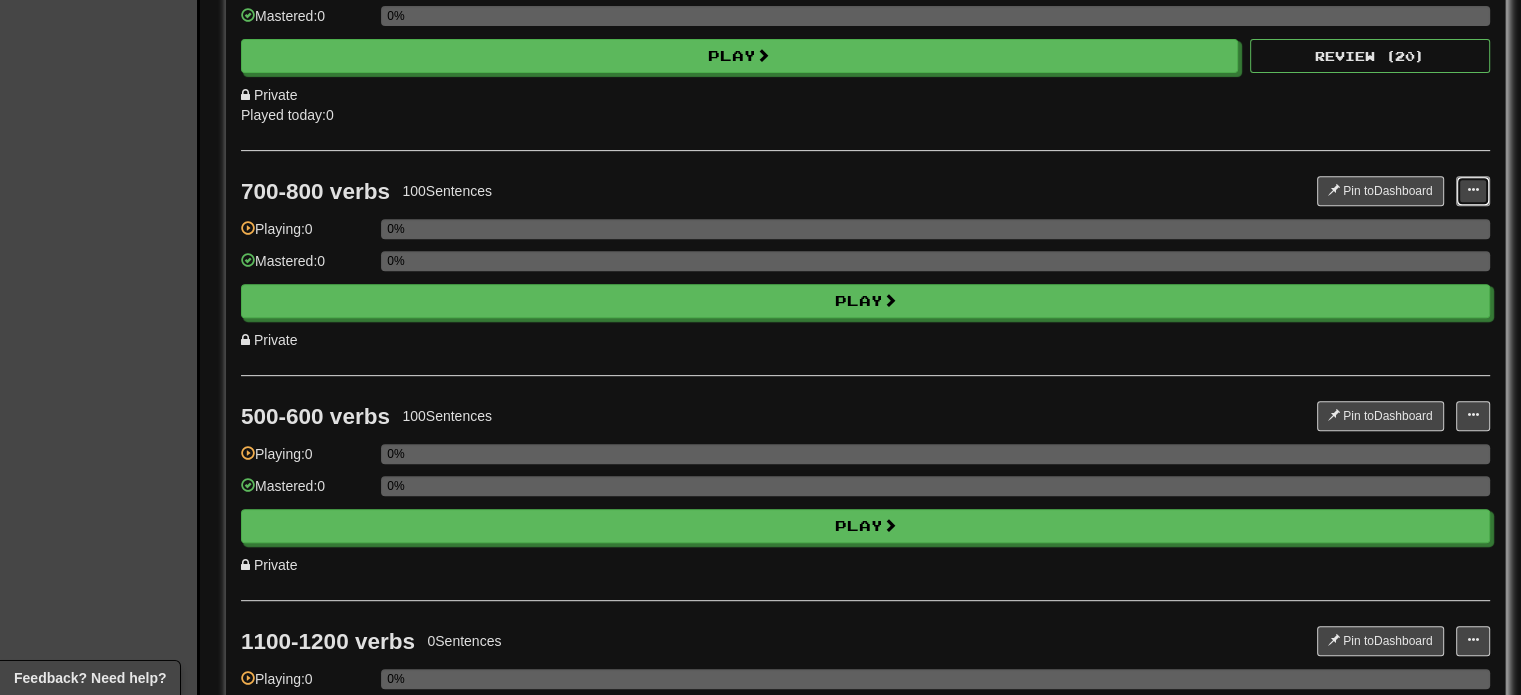 click at bounding box center [1473, 190] 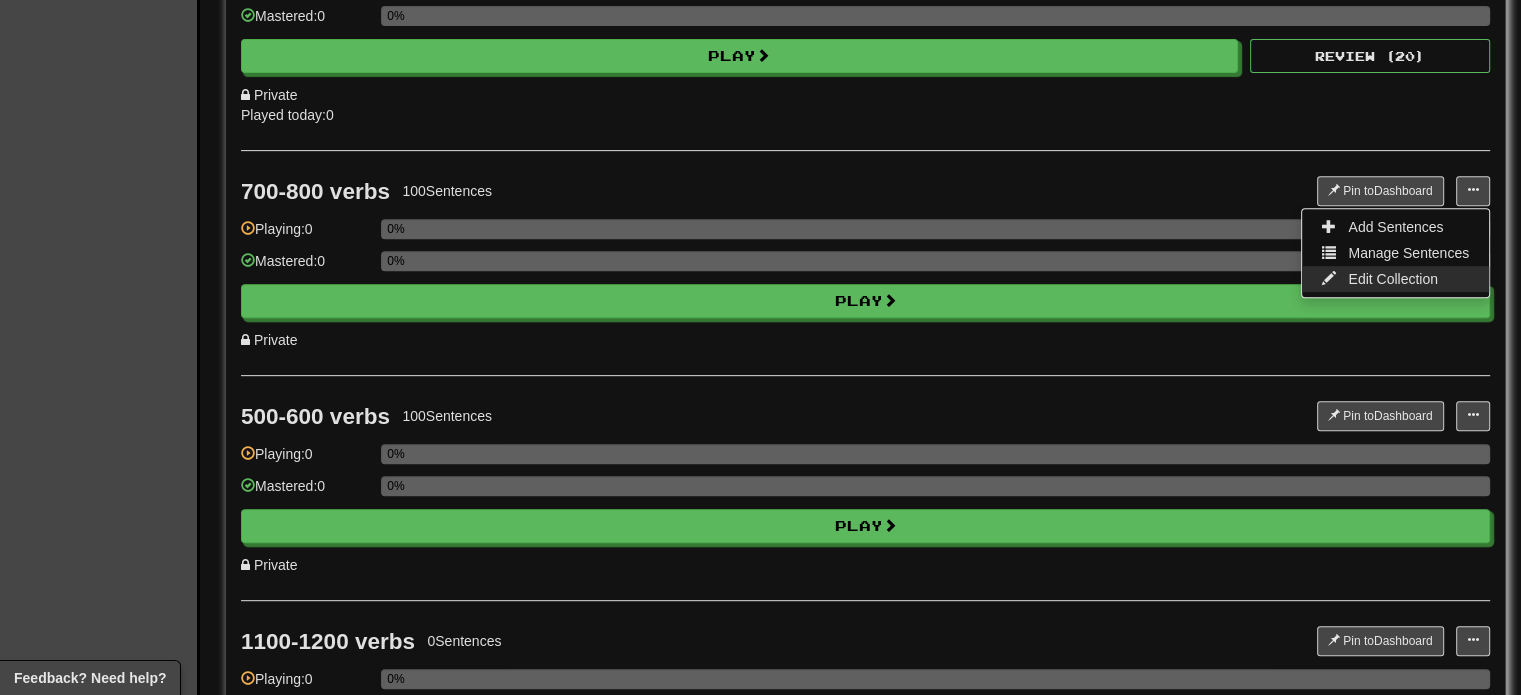 click on "Edit Collection" at bounding box center [1393, 279] 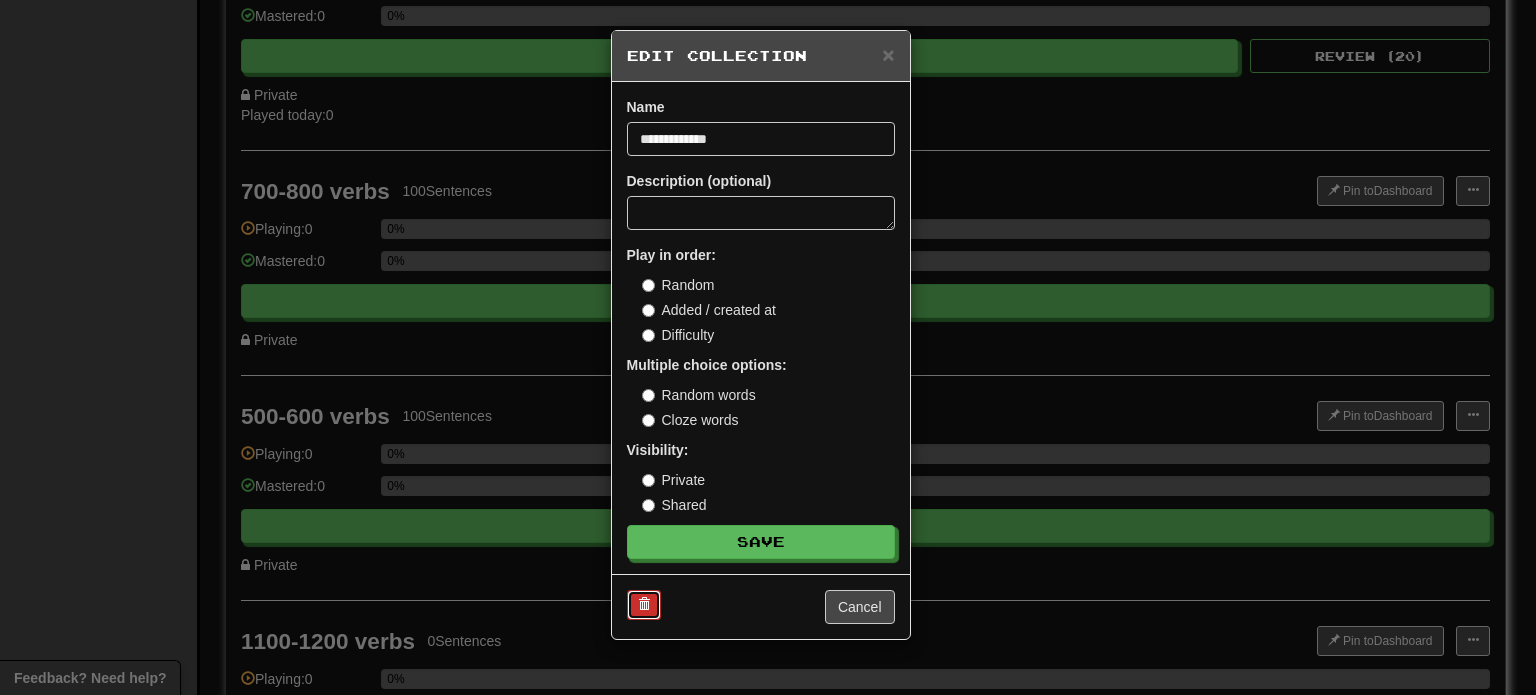 click at bounding box center (644, 605) 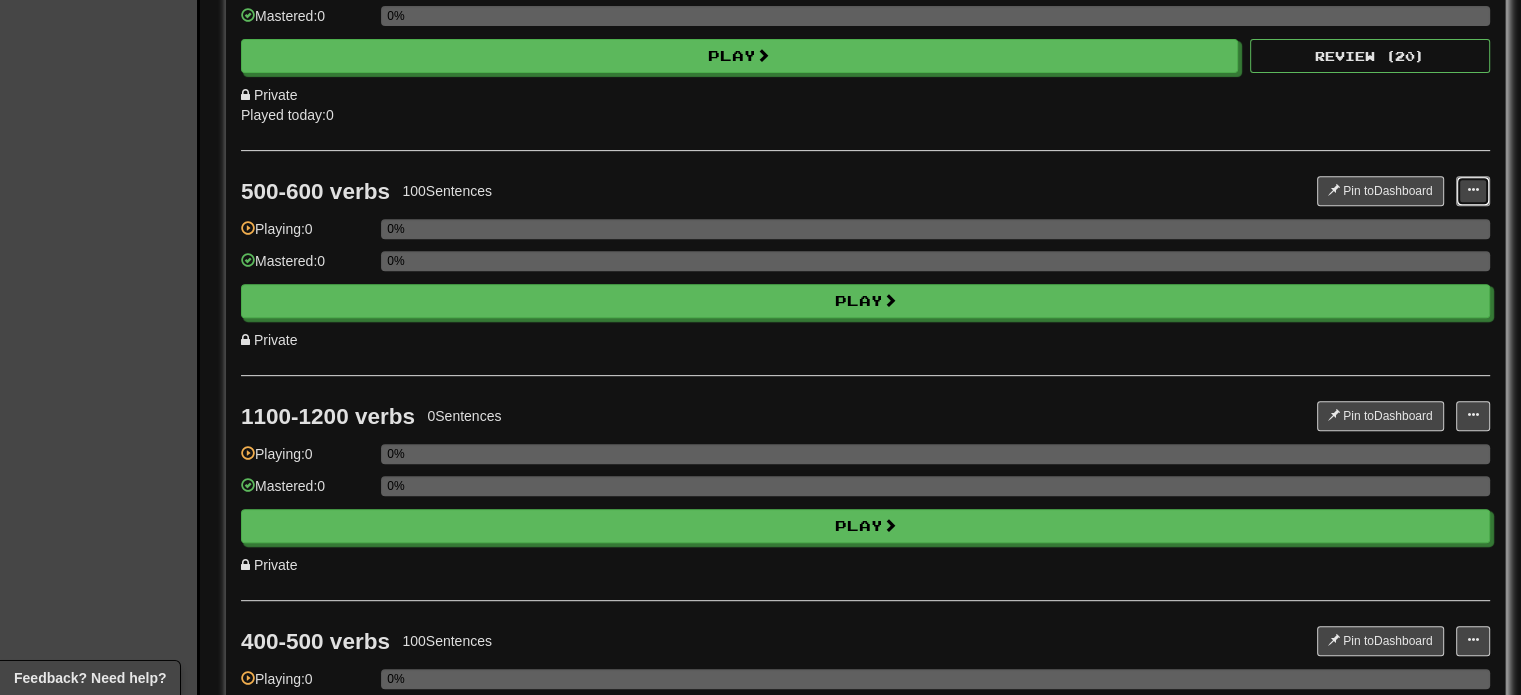 click at bounding box center (1473, 190) 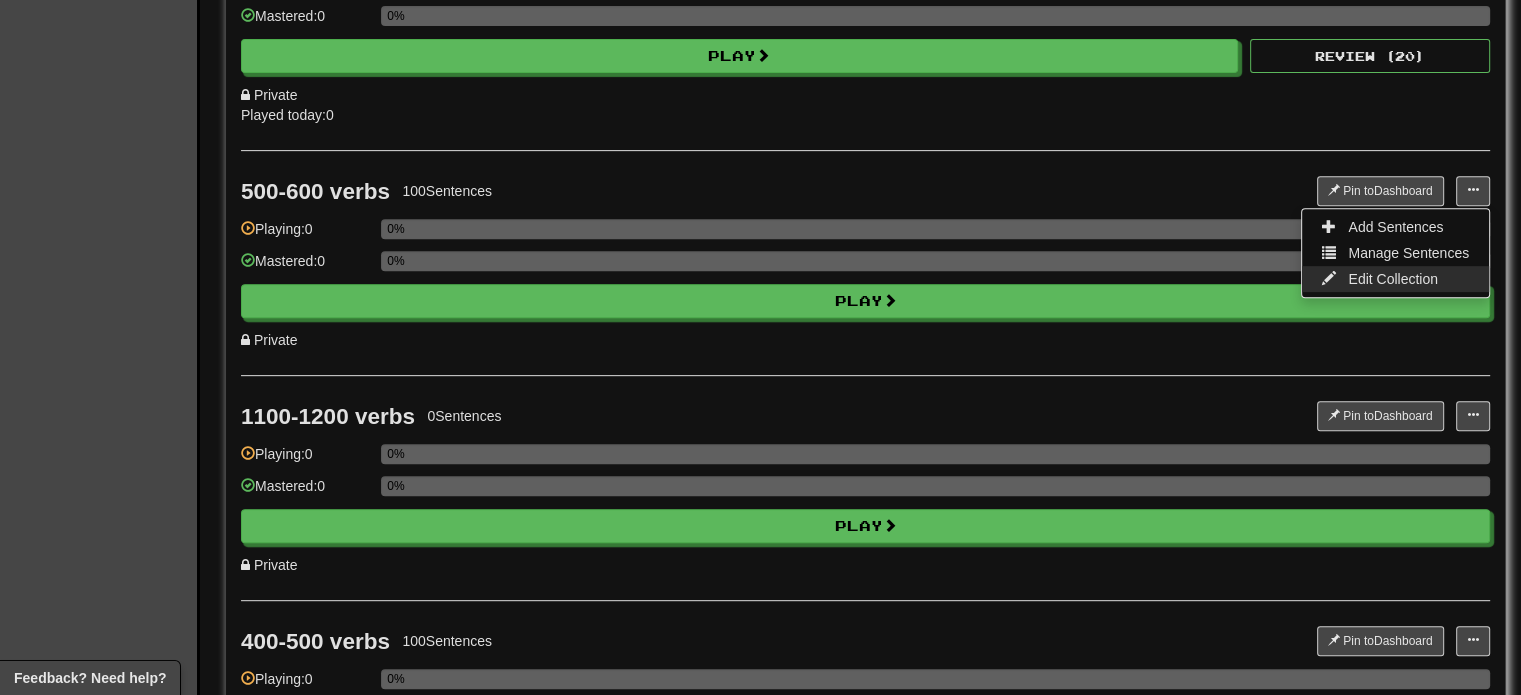 click on "Edit Collection" at bounding box center [1393, 279] 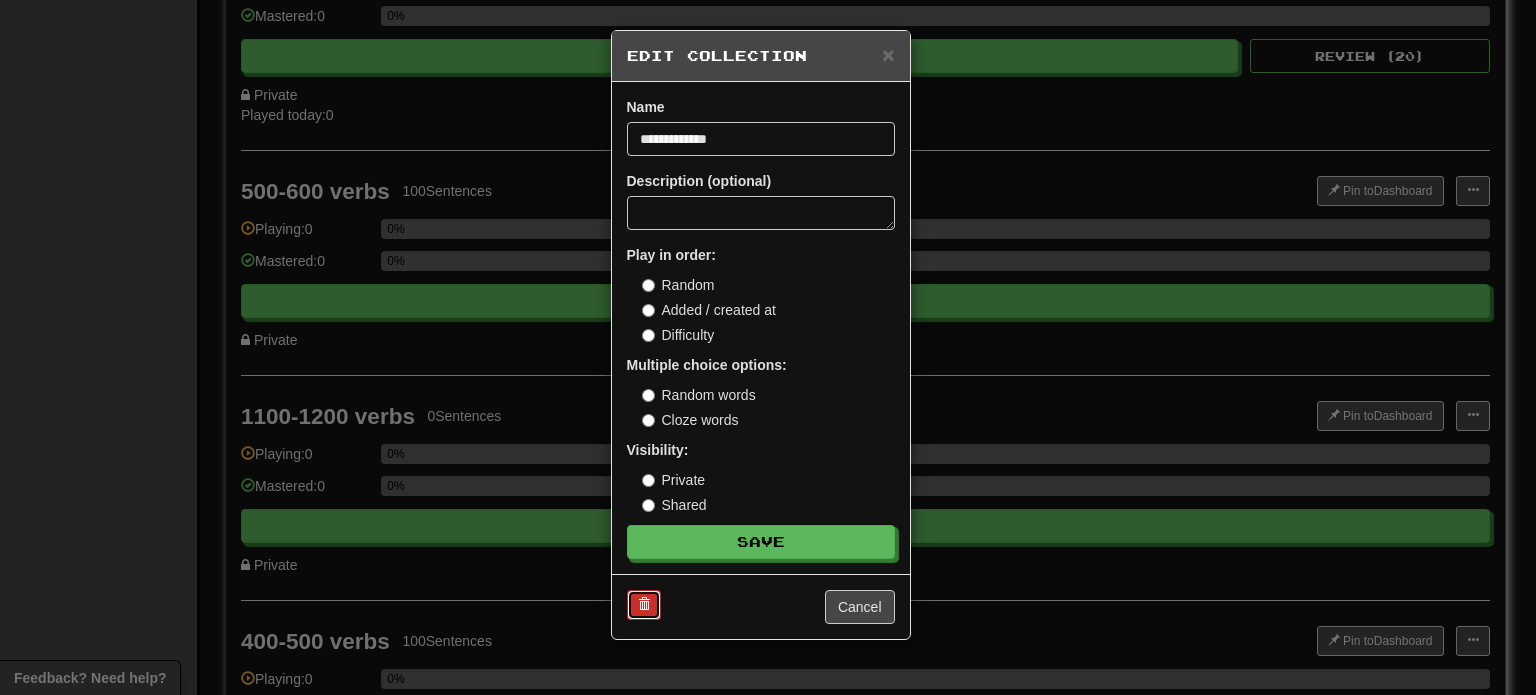 click at bounding box center [644, 604] 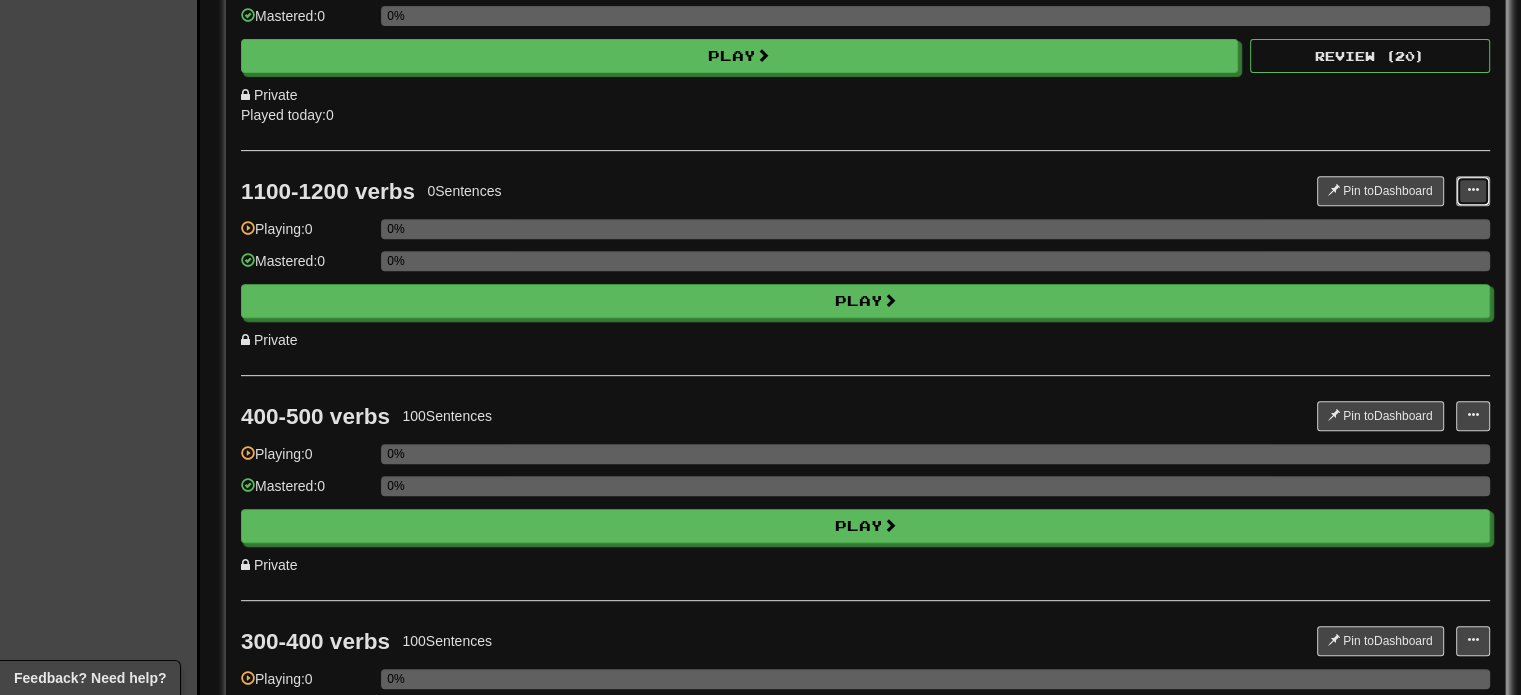 click at bounding box center [1473, 191] 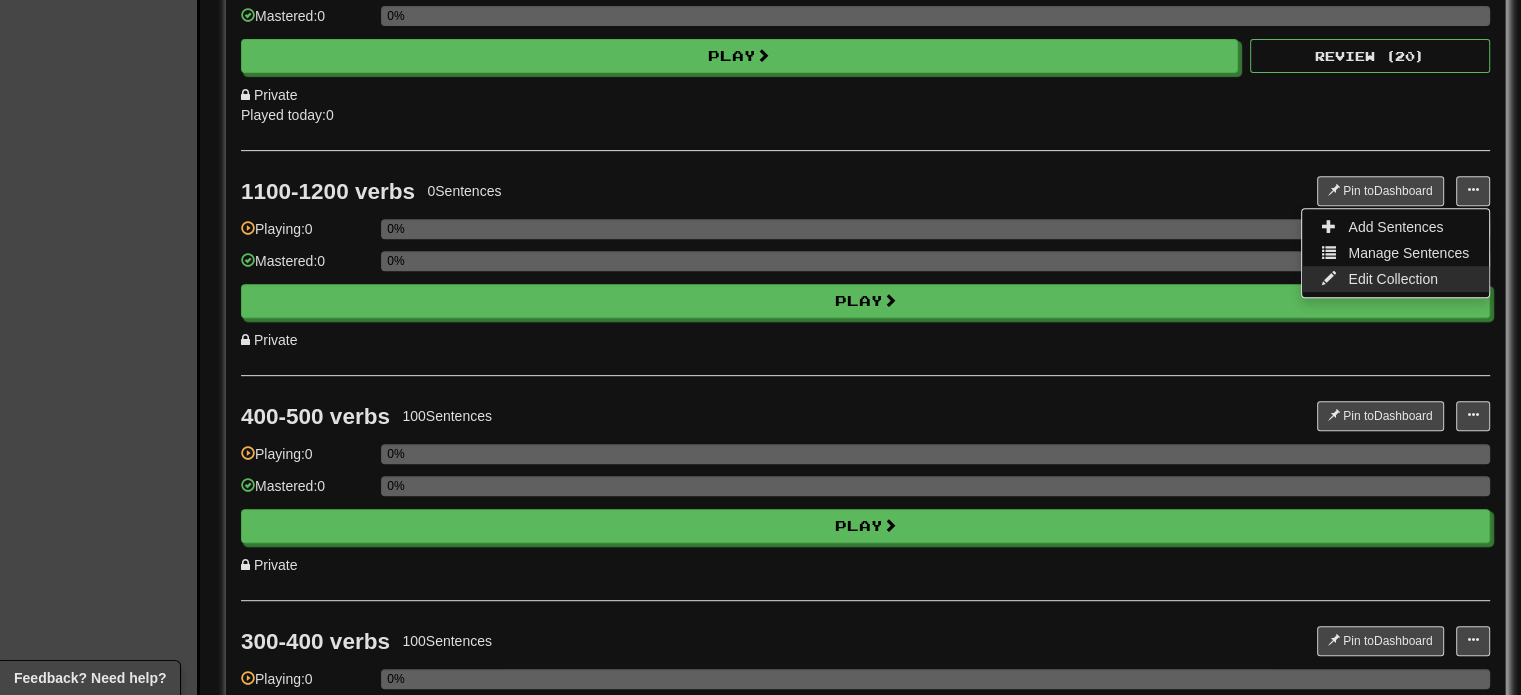 click at bounding box center (1329, 278) 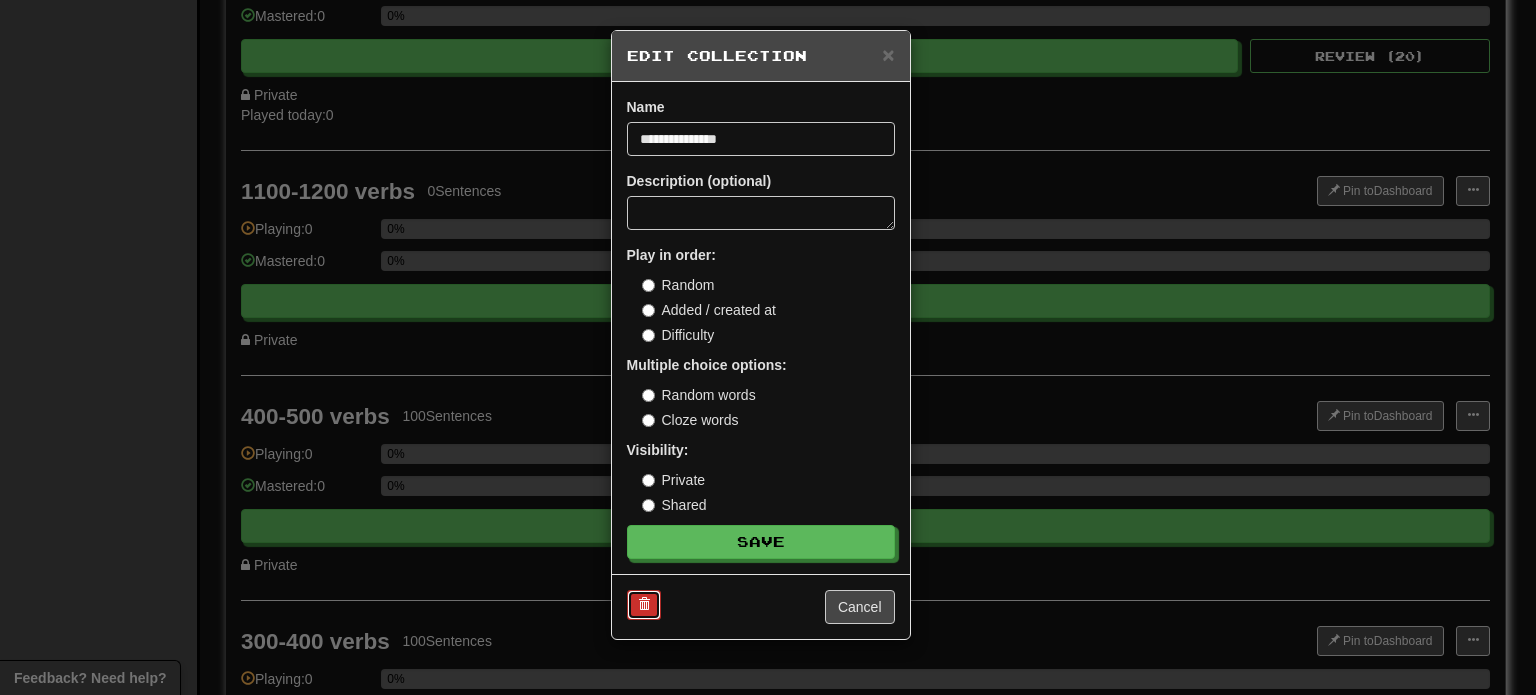 click at bounding box center [644, 605] 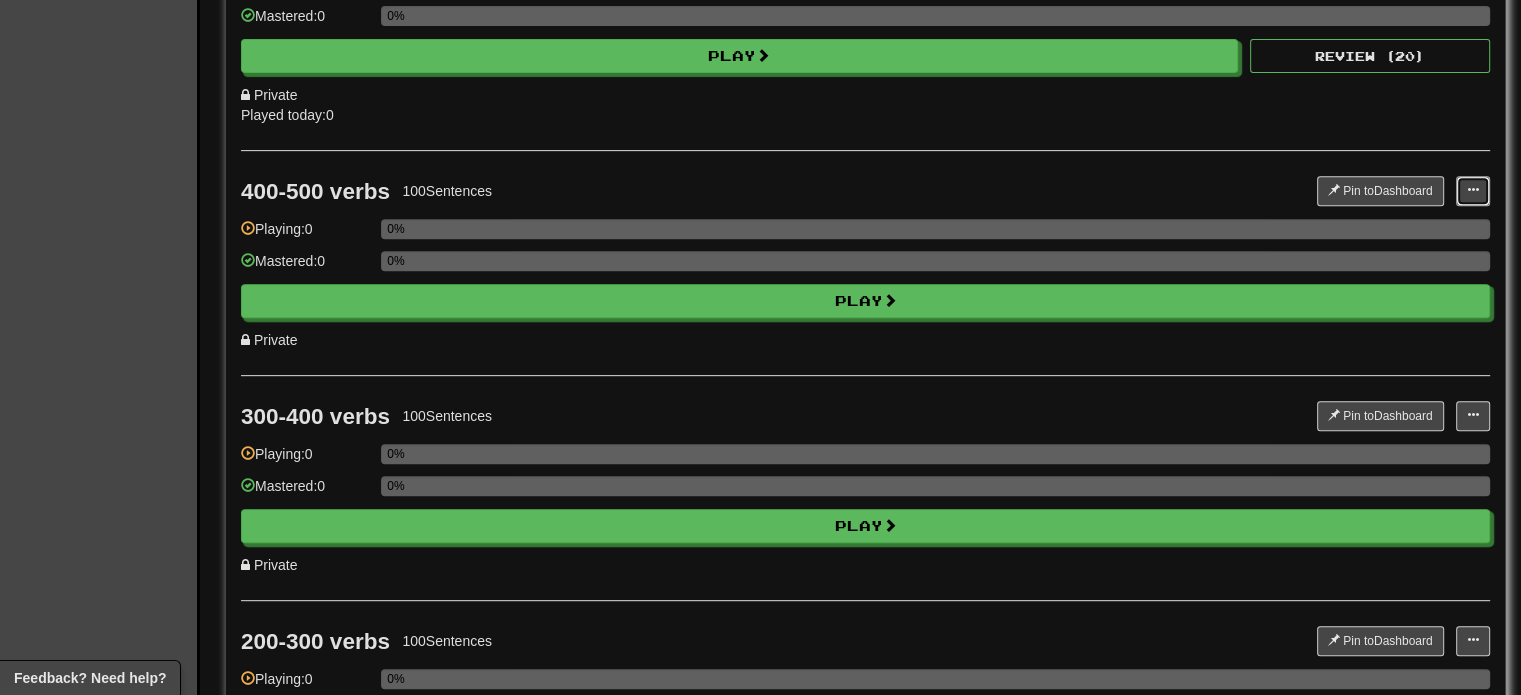 click at bounding box center (1473, 190) 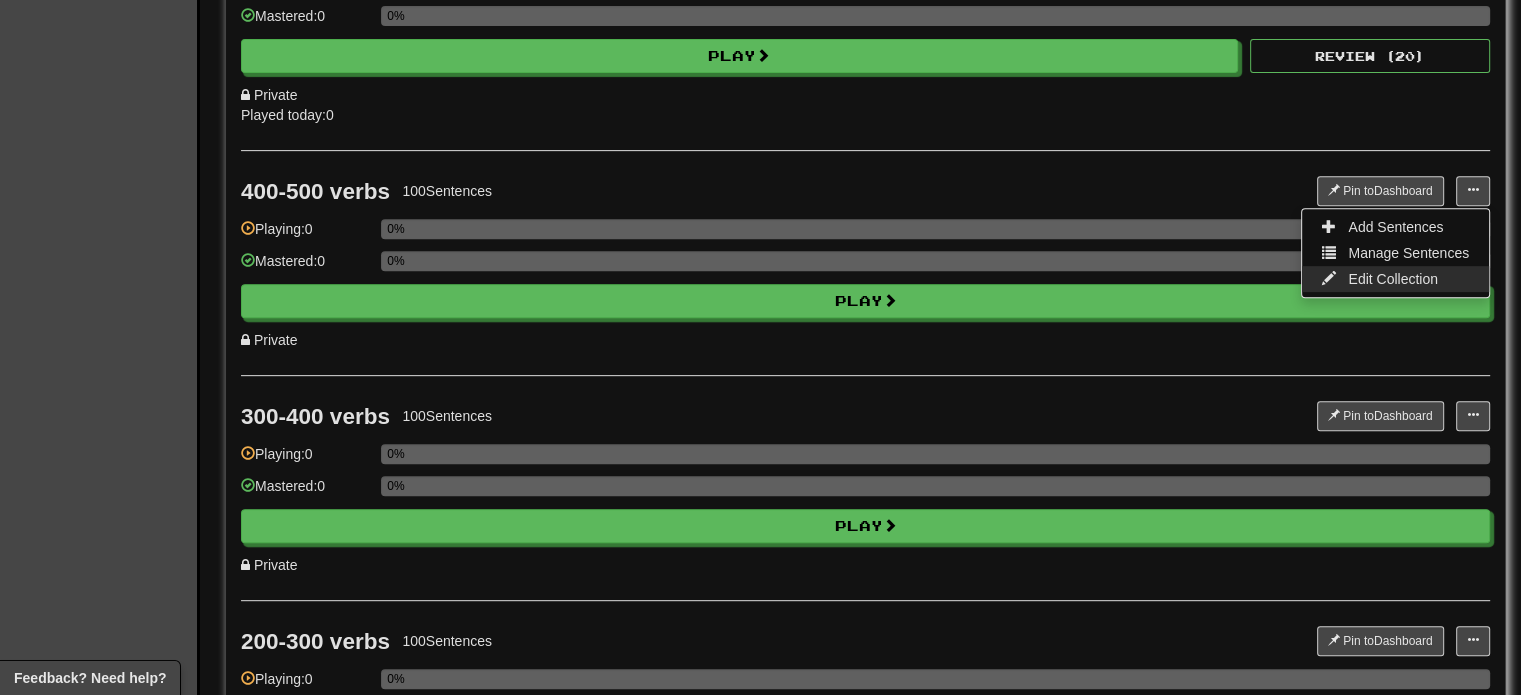click on "Edit Collection" at bounding box center (1393, 279) 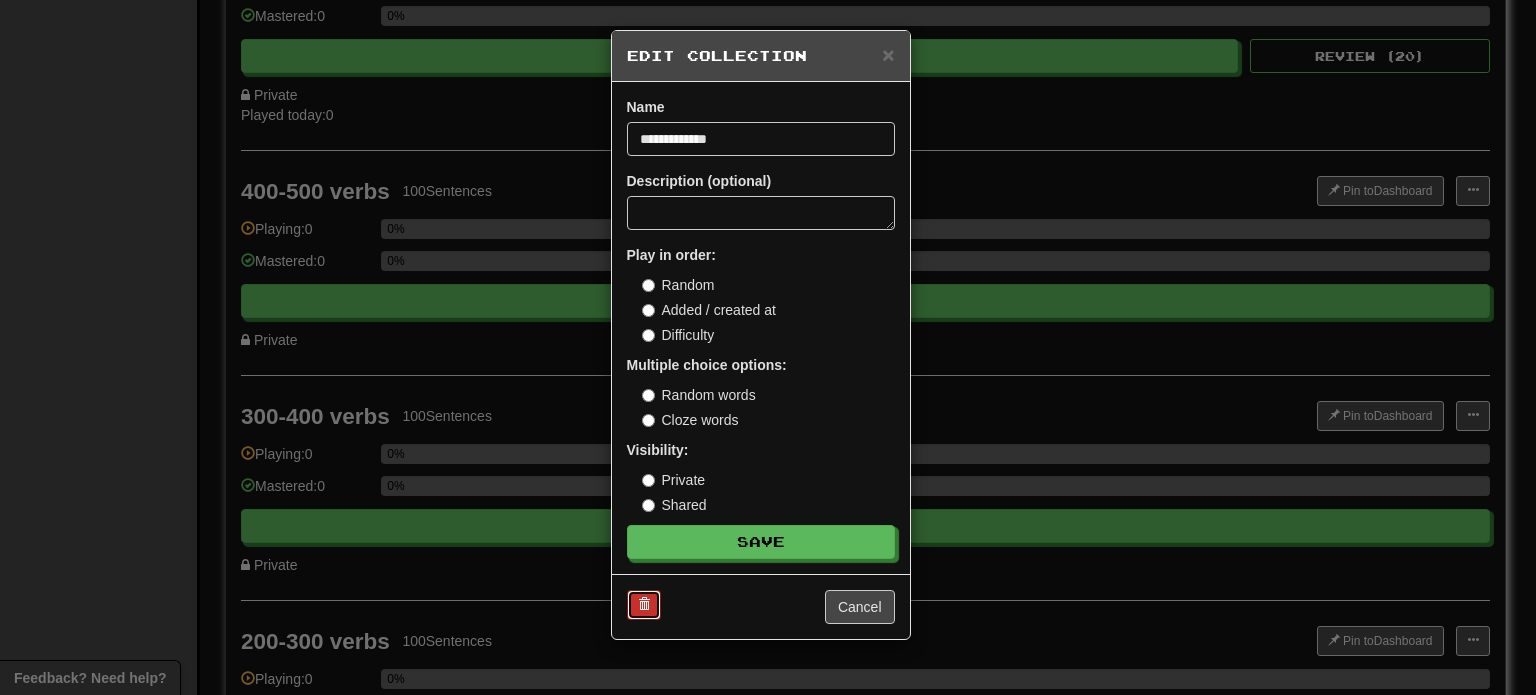 drag, startPoint x: 656, startPoint y: 610, endPoint x: 870, endPoint y: 91, distance: 561.3884 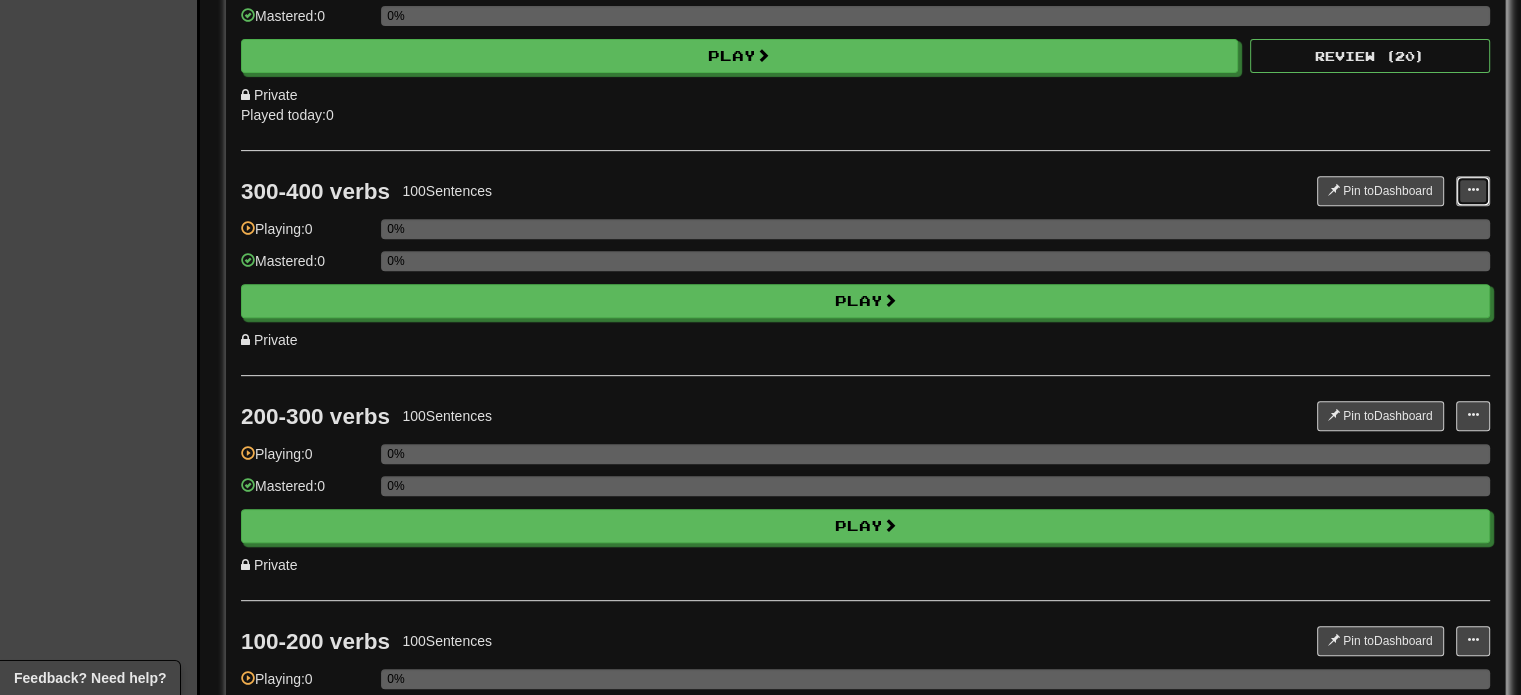 click at bounding box center [1473, 191] 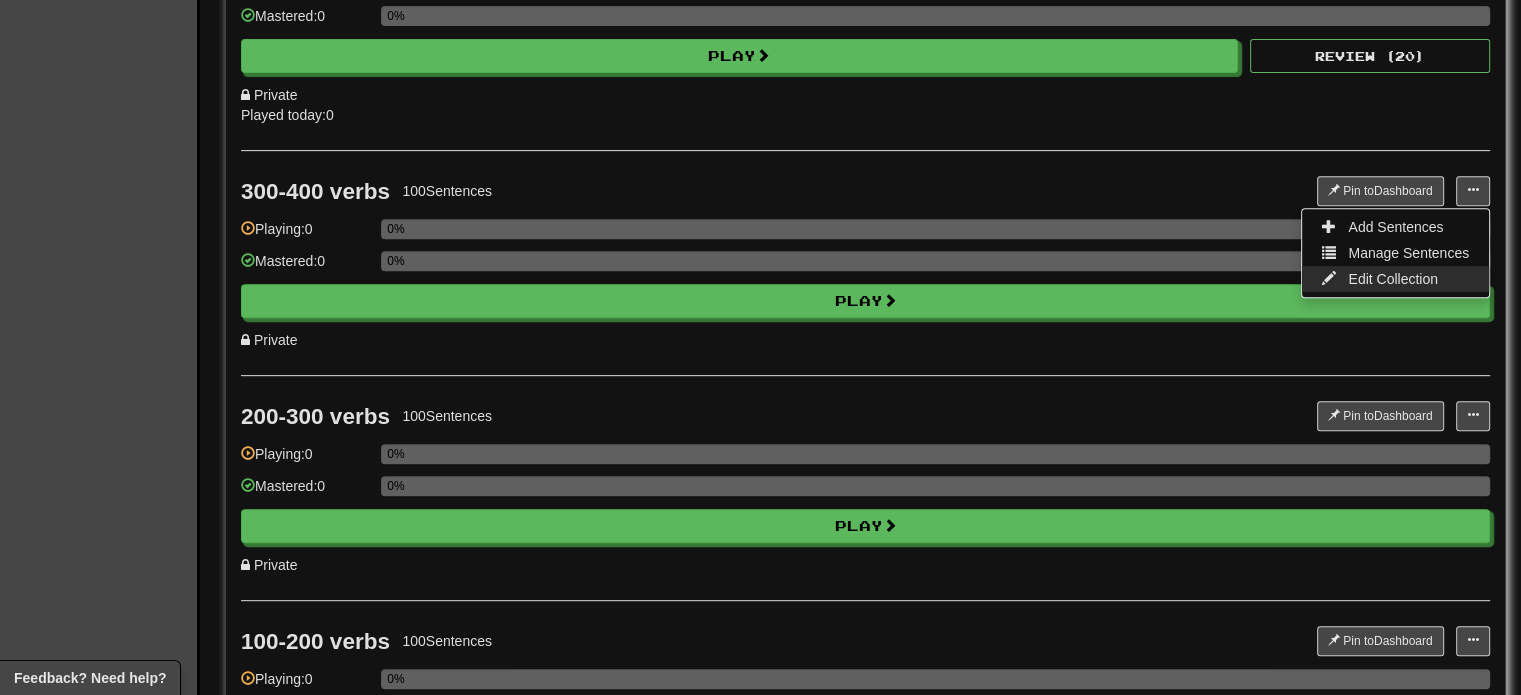 click on "Edit Collection" at bounding box center [1393, 279] 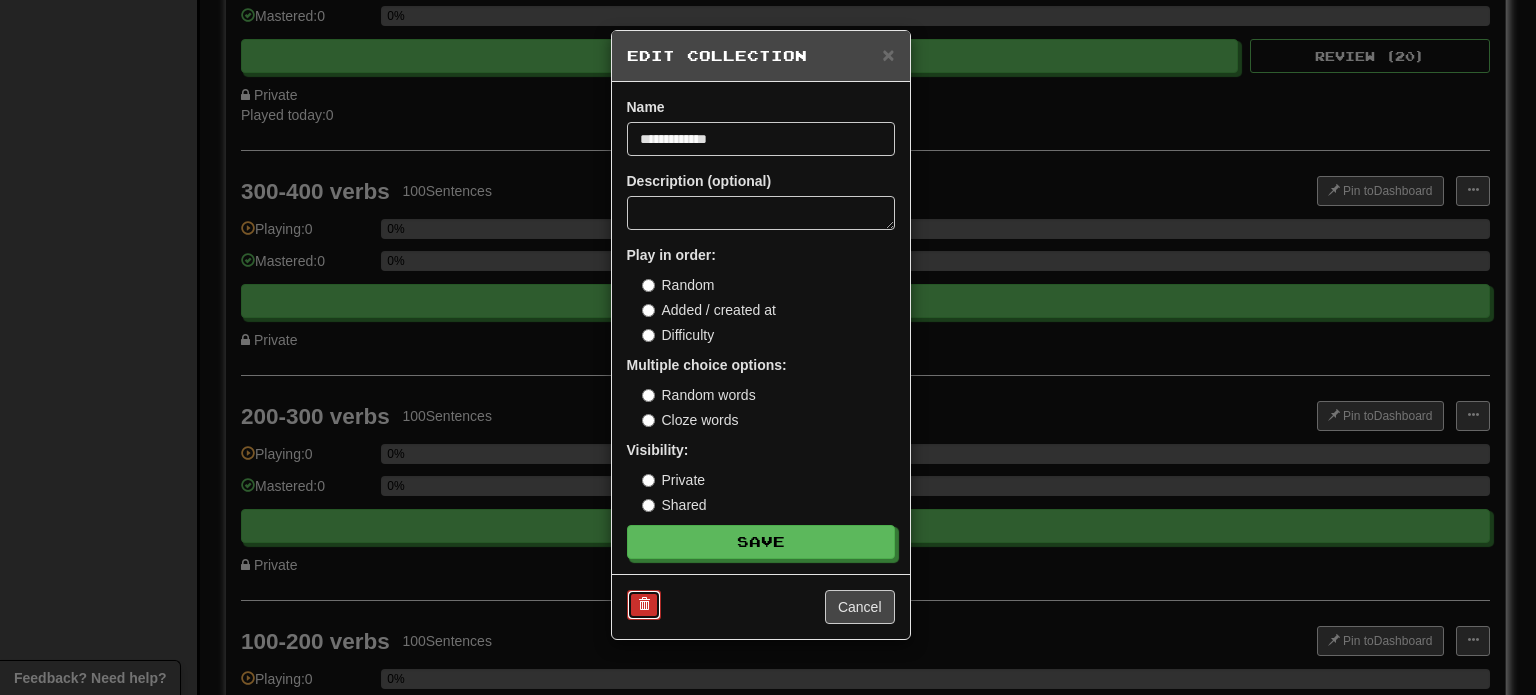 click at bounding box center (644, 605) 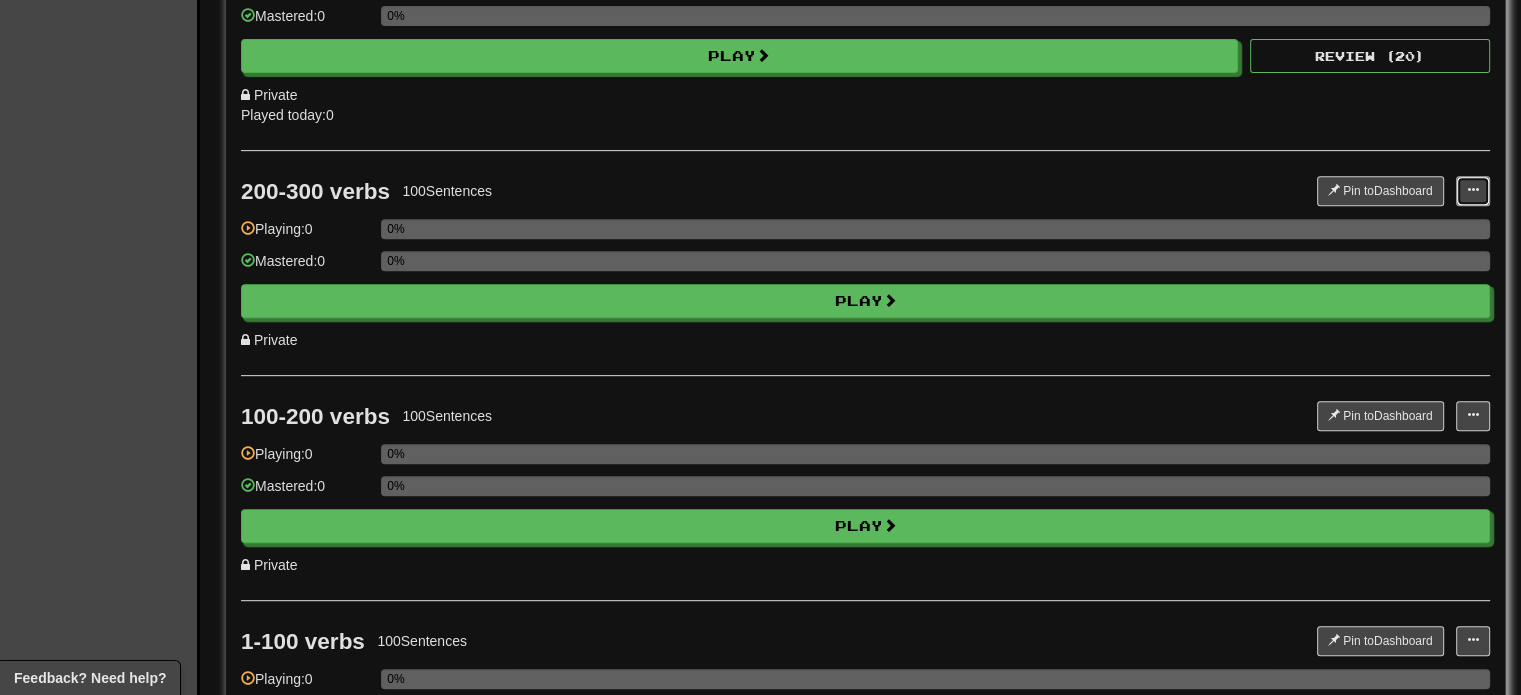 click at bounding box center (1473, 191) 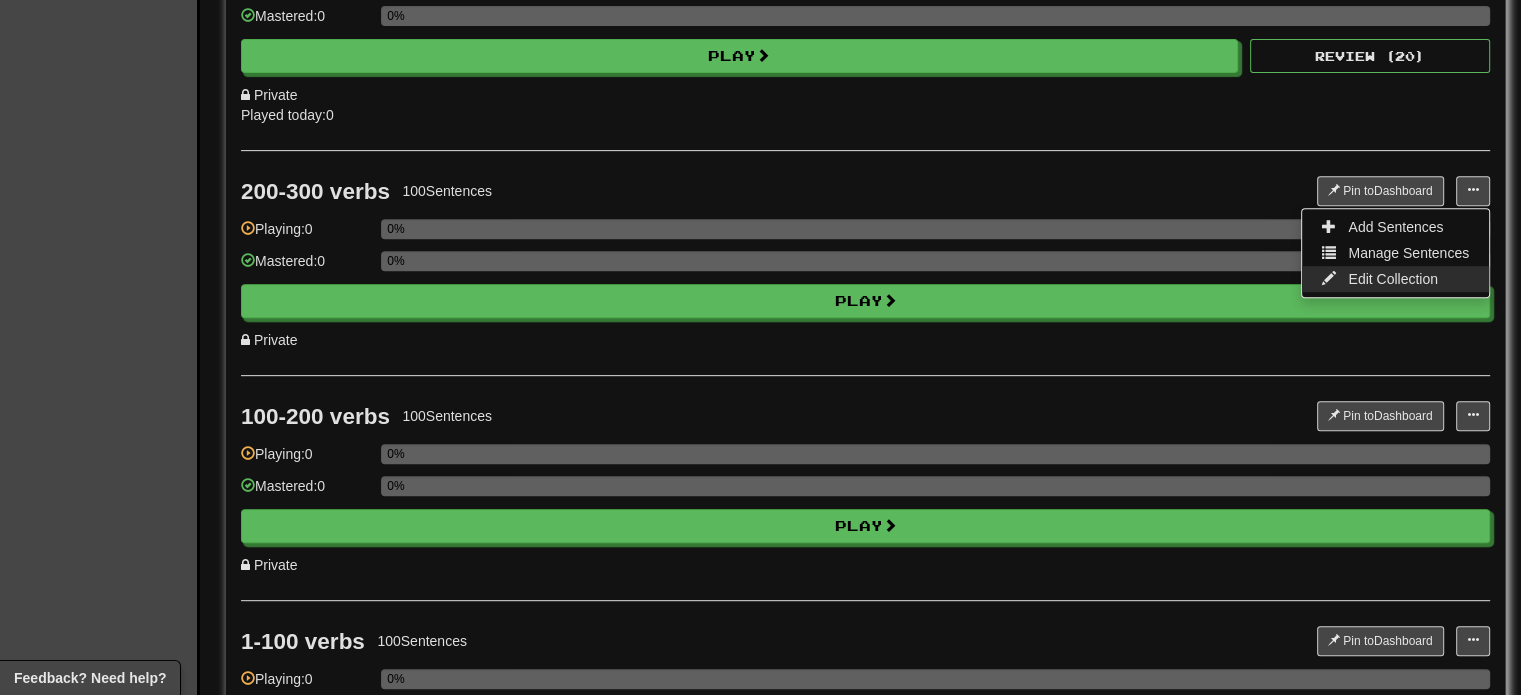 click on "Edit Collection" at bounding box center (1395, 279) 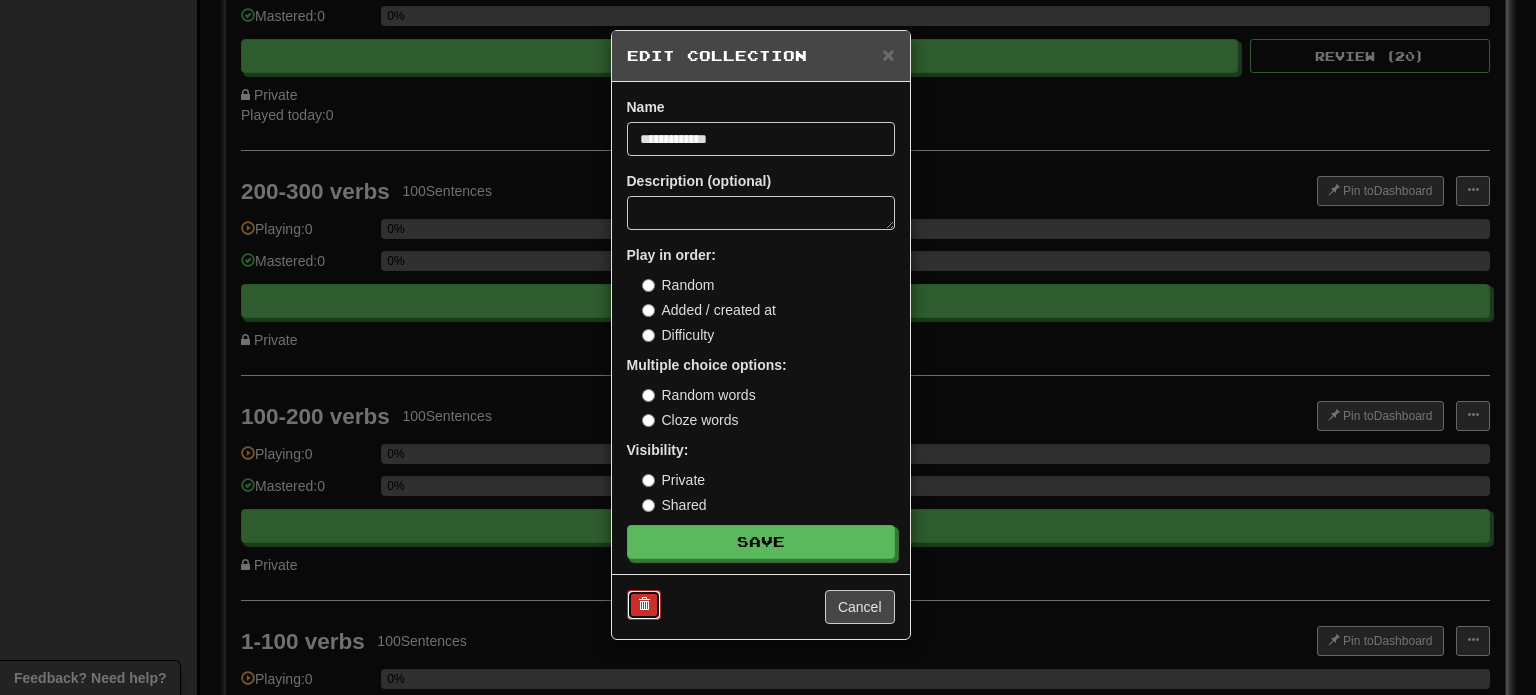 click at bounding box center (644, 605) 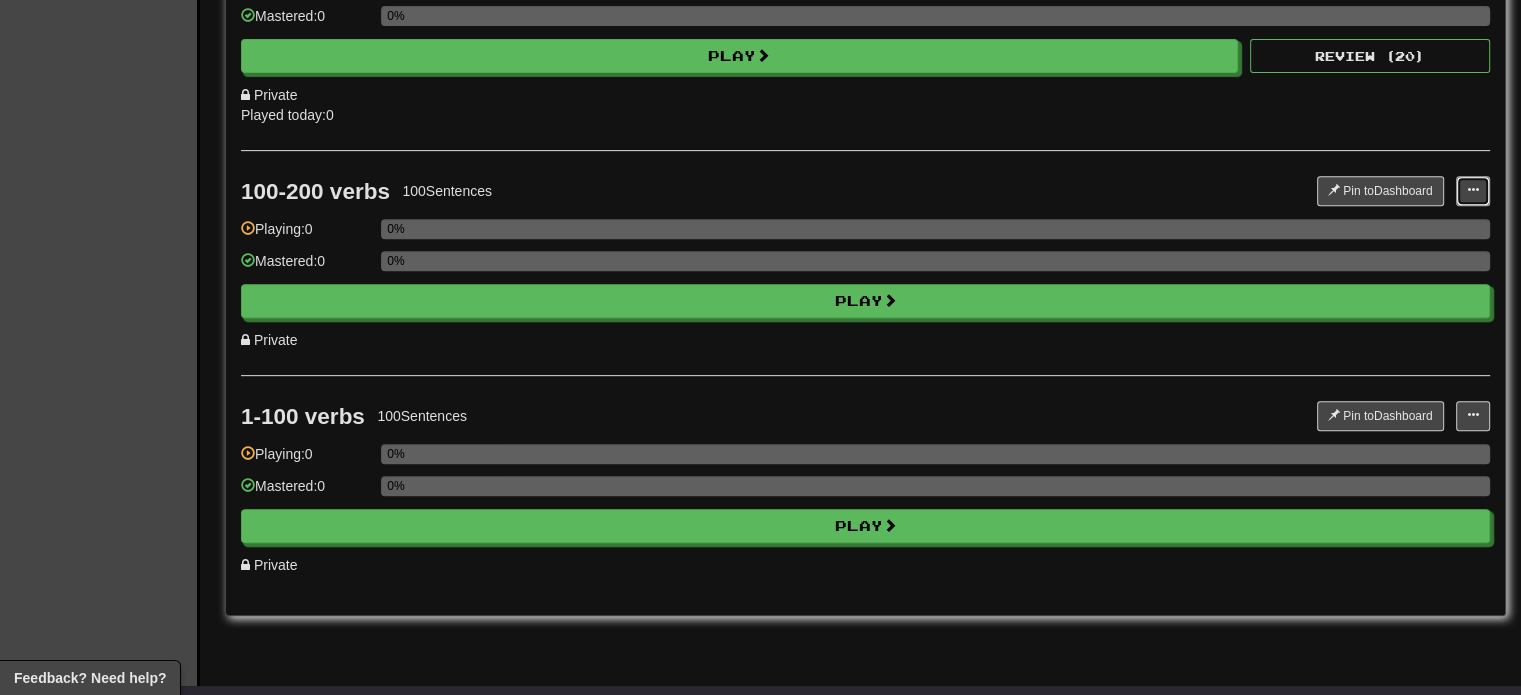 click at bounding box center (1473, 191) 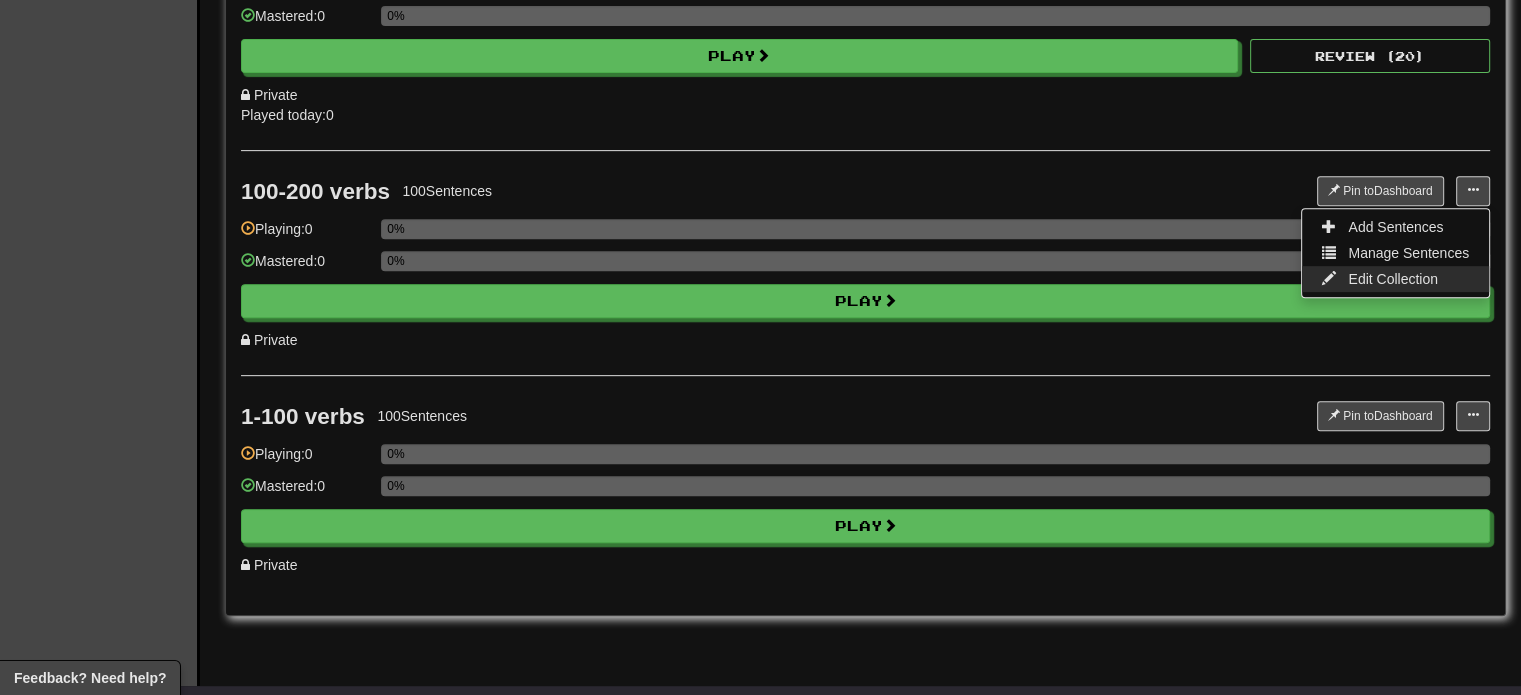 click on "Edit Collection" at bounding box center [1393, 279] 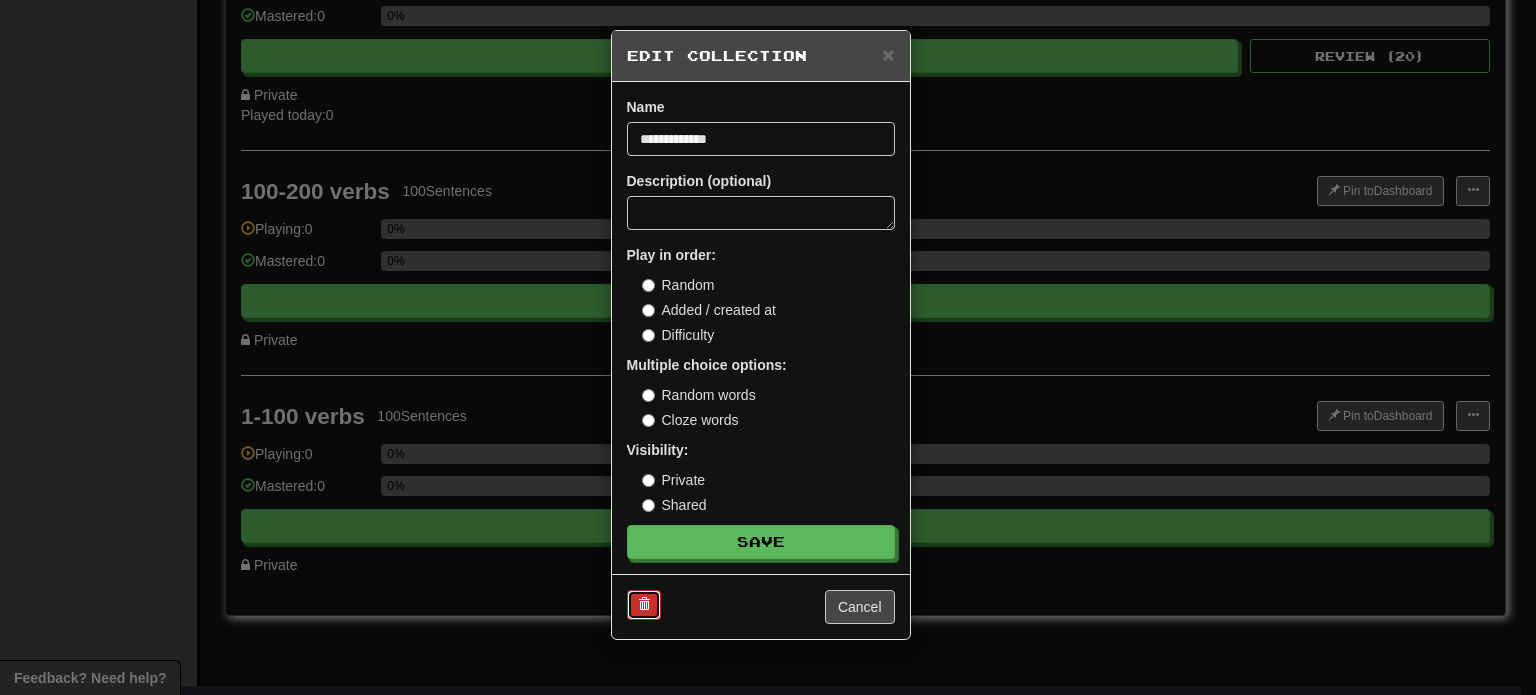 click at bounding box center (644, 605) 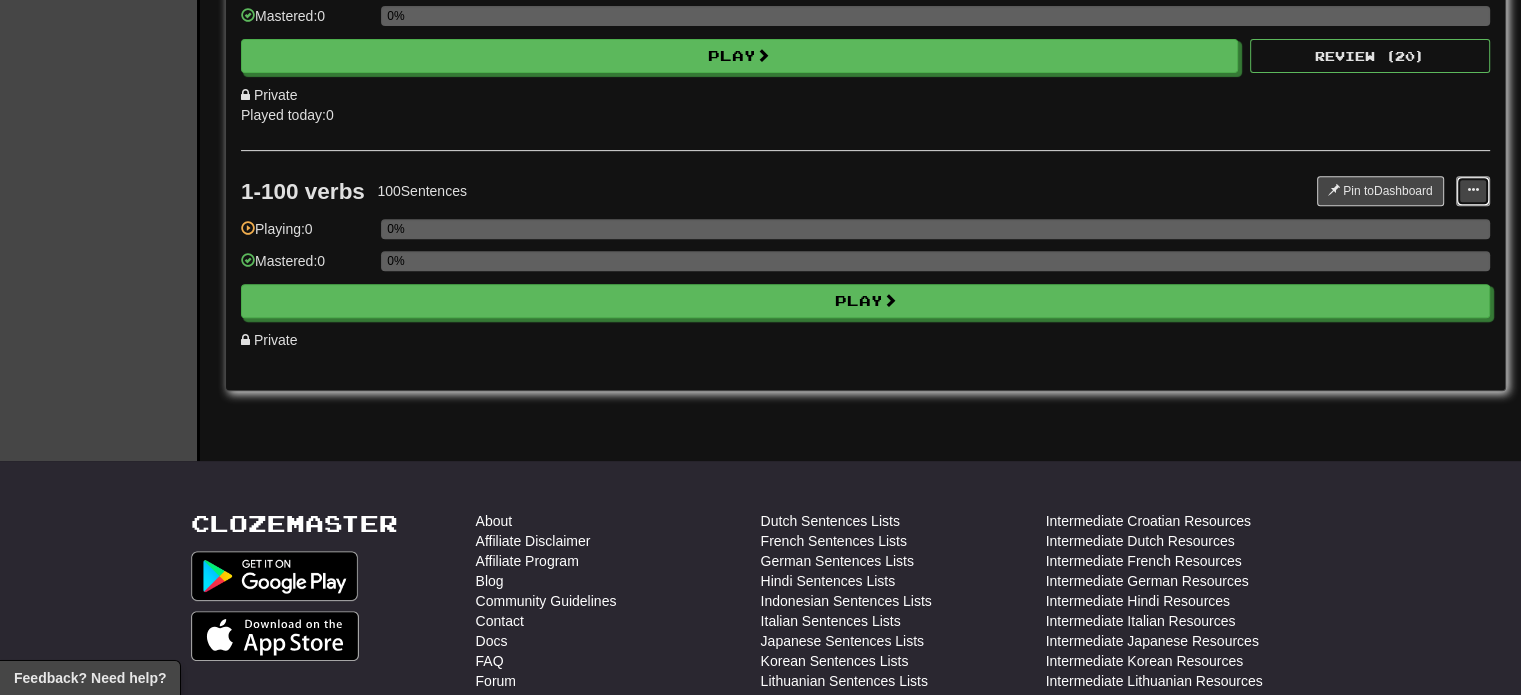 click at bounding box center [1473, 191] 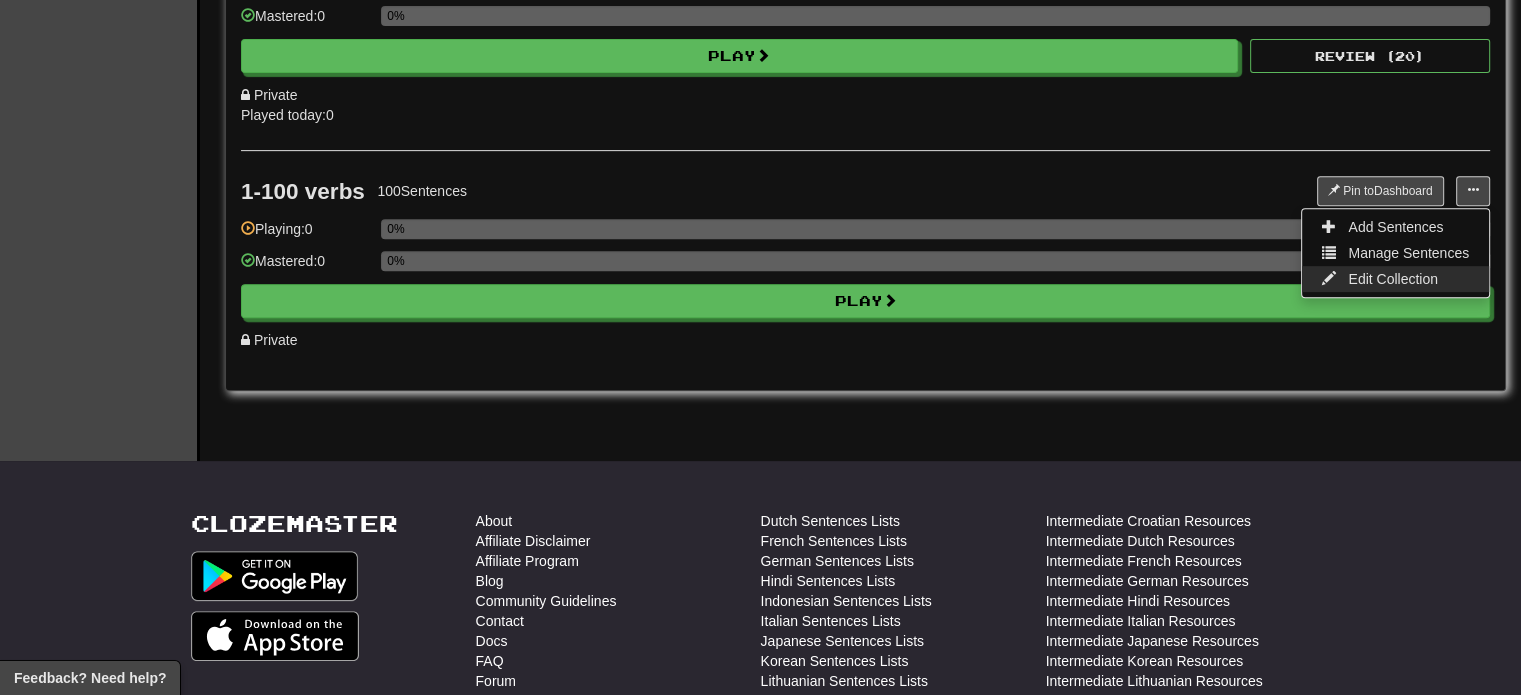 click on "Edit Collection" at bounding box center (1395, 279) 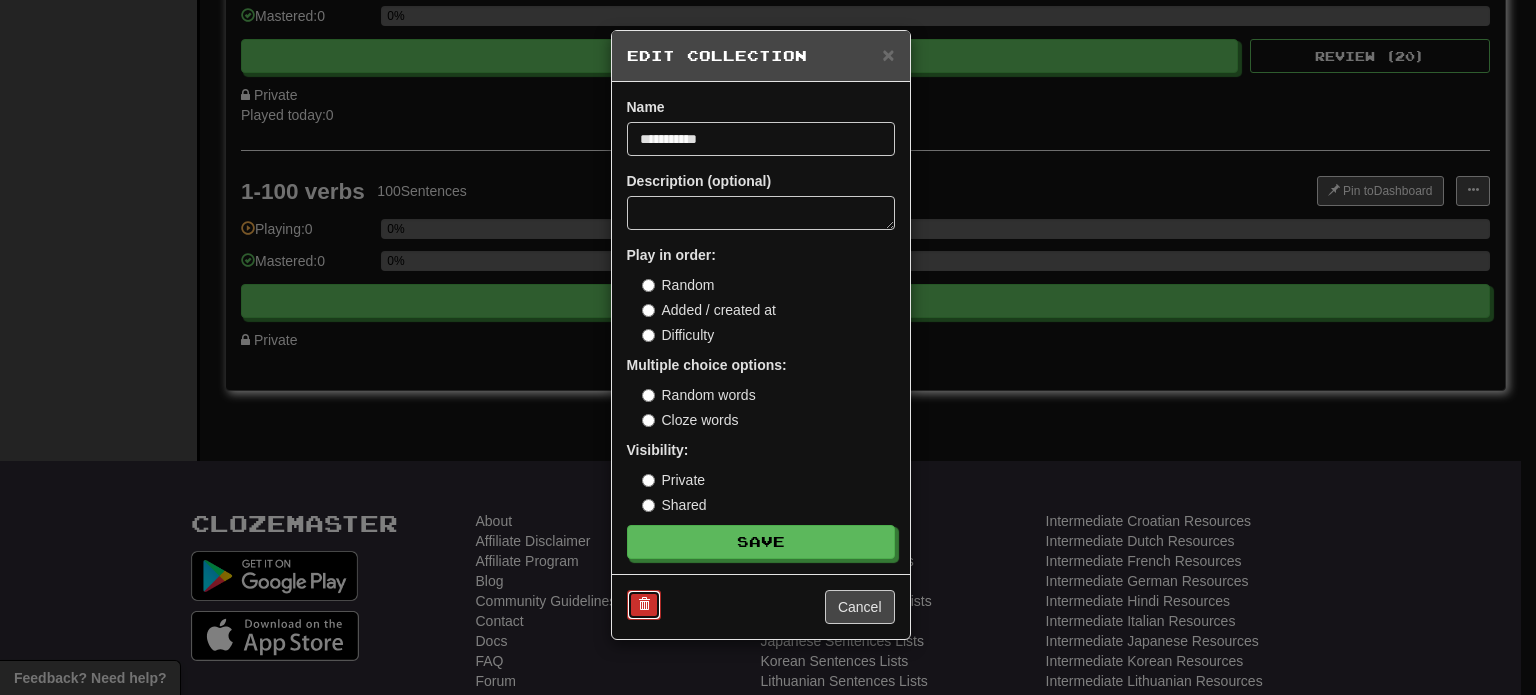 click at bounding box center [644, 605] 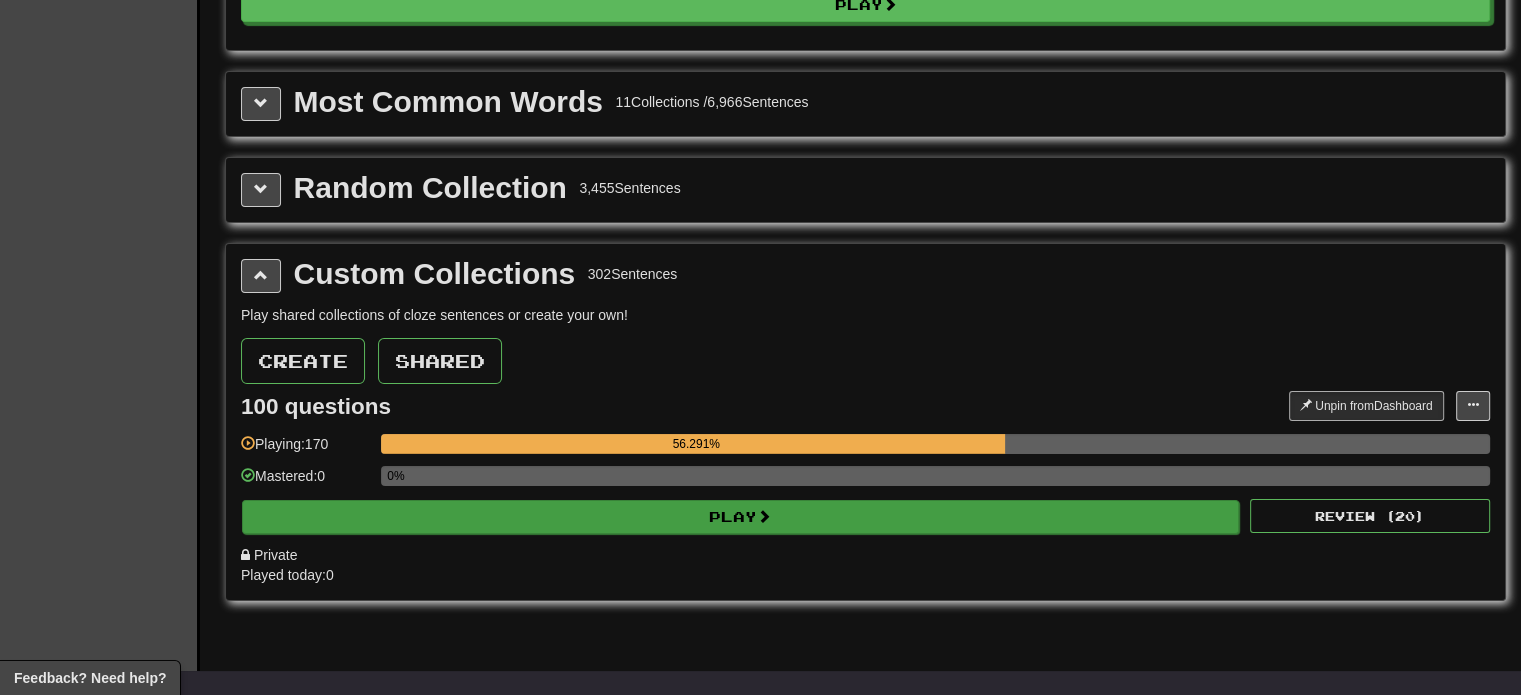 scroll, scrollTop: 300, scrollLeft: 0, axis: vertical 